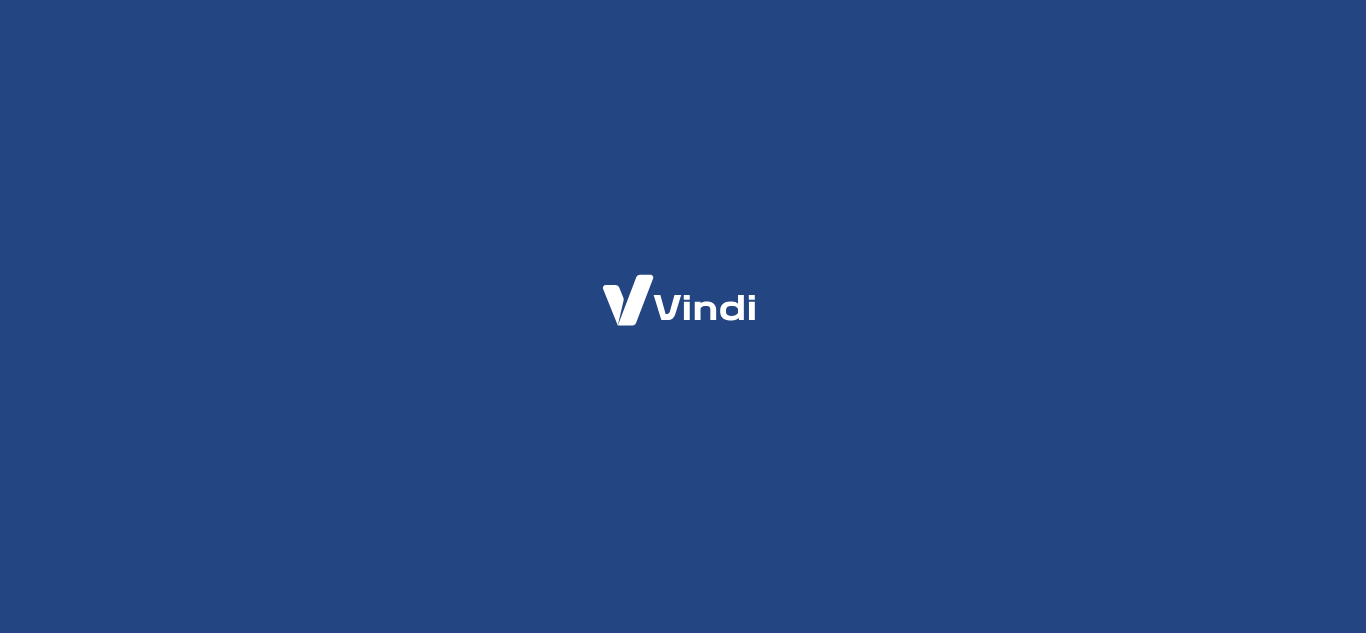 scroll, scrollTop: 0, scrollLeft: 0, axis: both 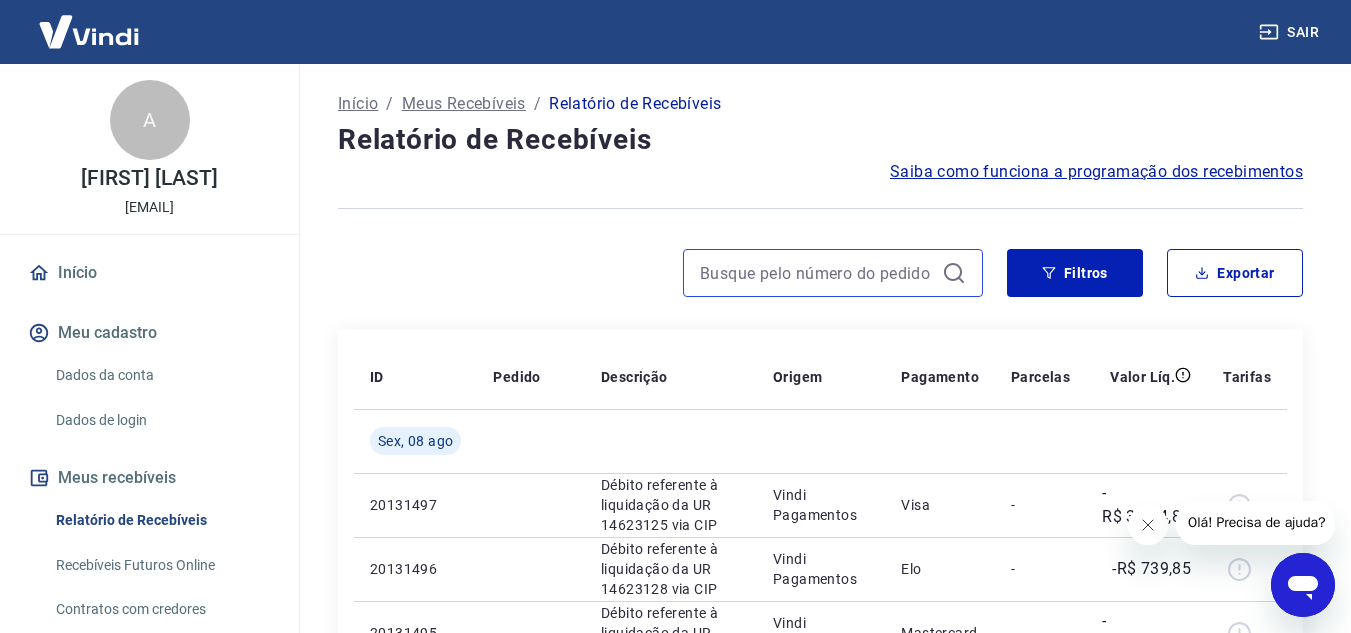 click at bounding box center [817, 273] 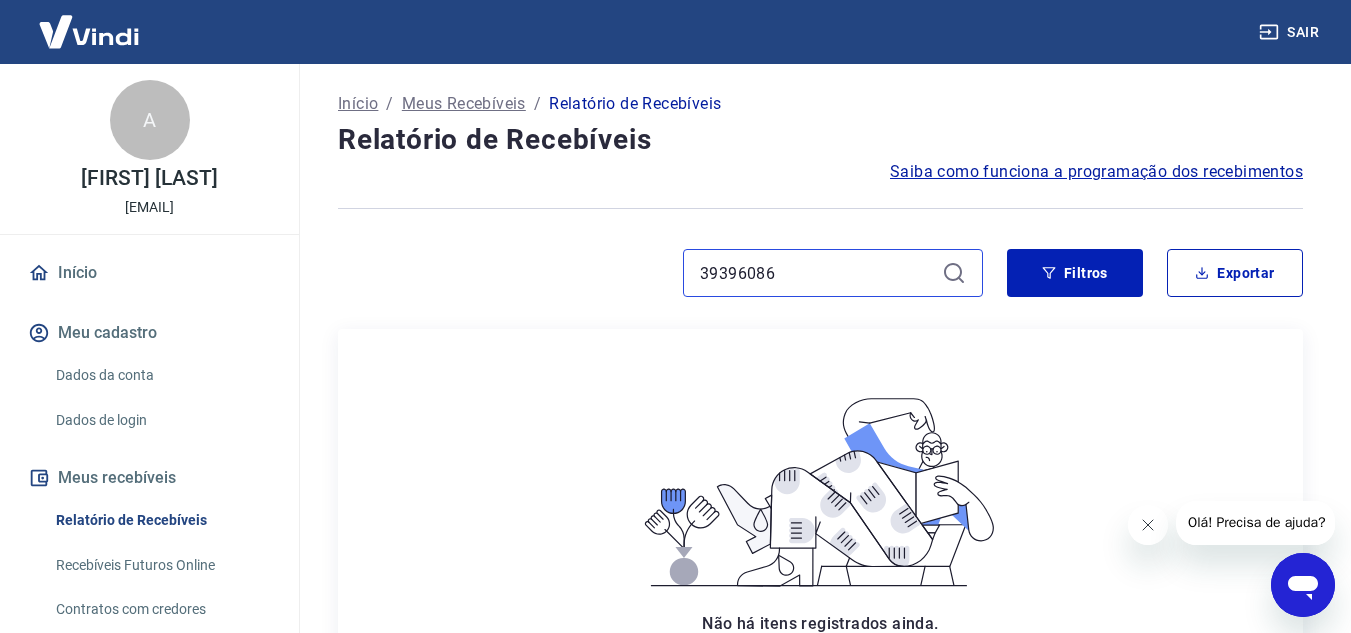 type on "393960865" 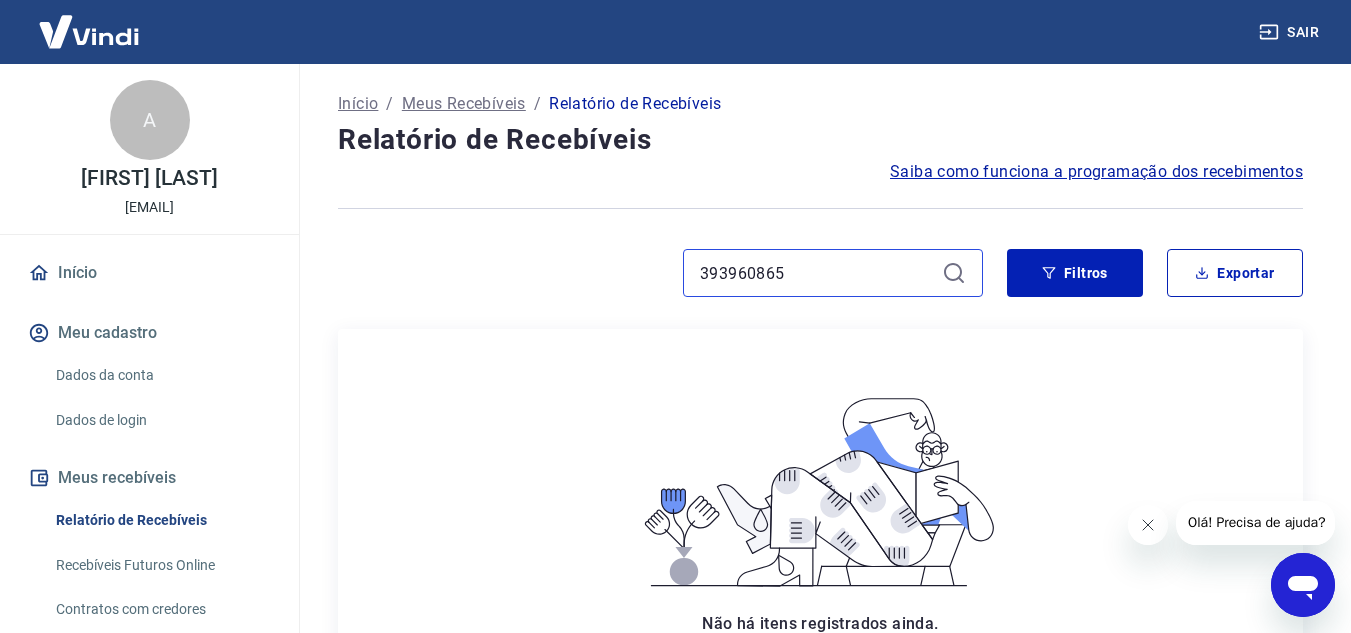 click on "393960865" at bounding box center (817, 273) 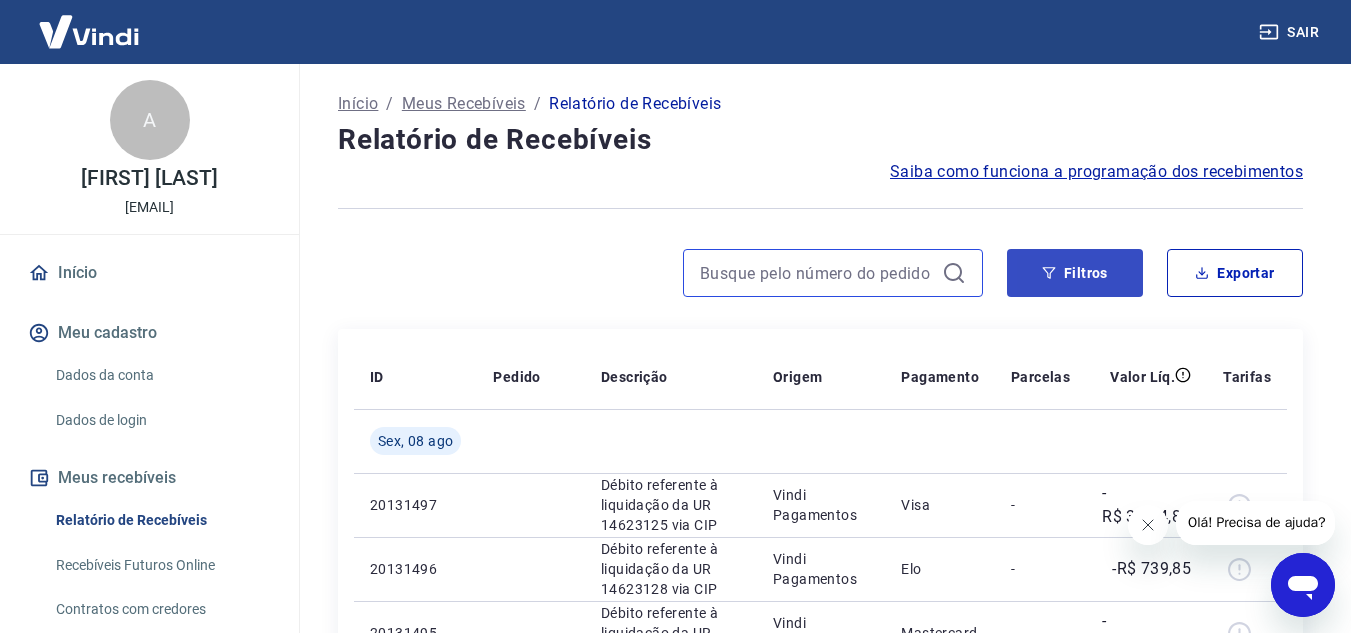 type 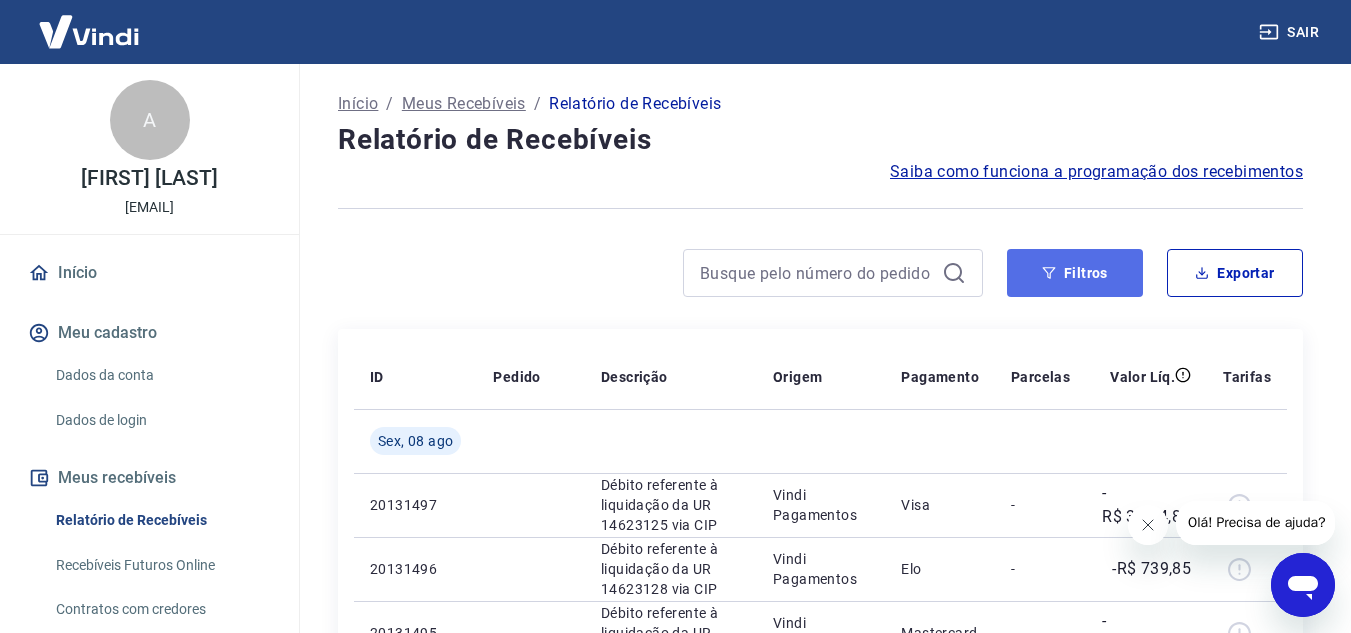 click on "Filtros" at bounding box center [1075, 273] 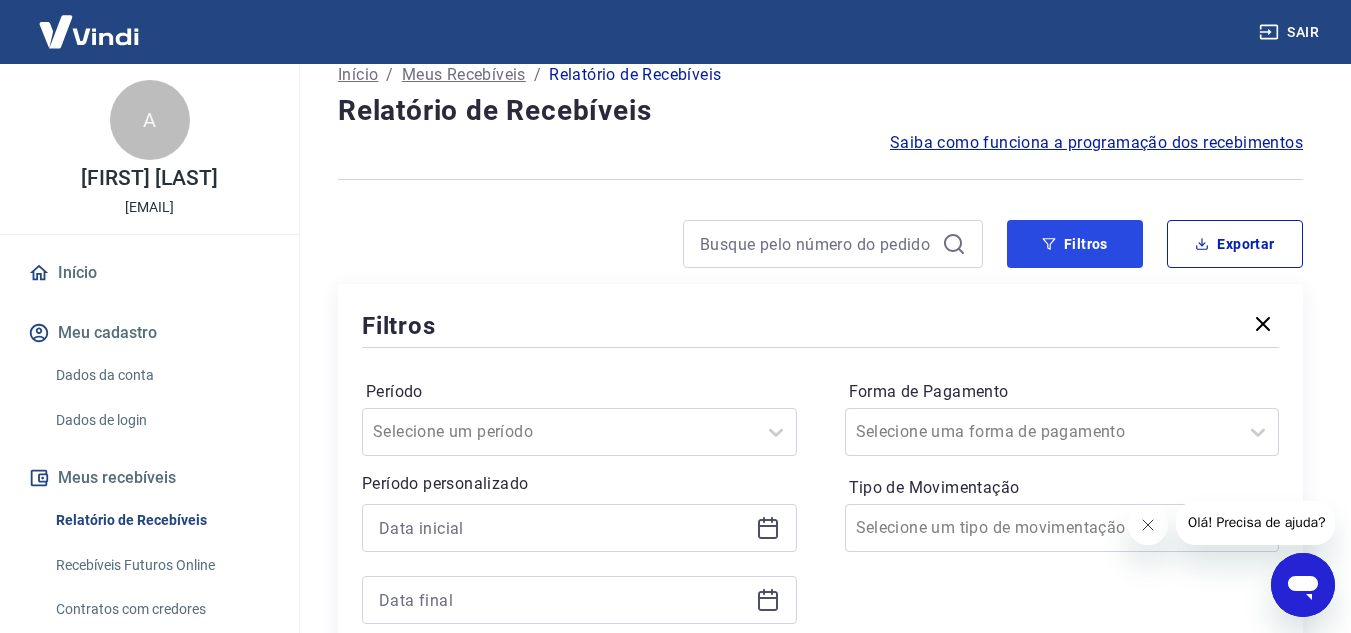 scroll, scrollTop: 0, scrollLeft: 0, axis: both 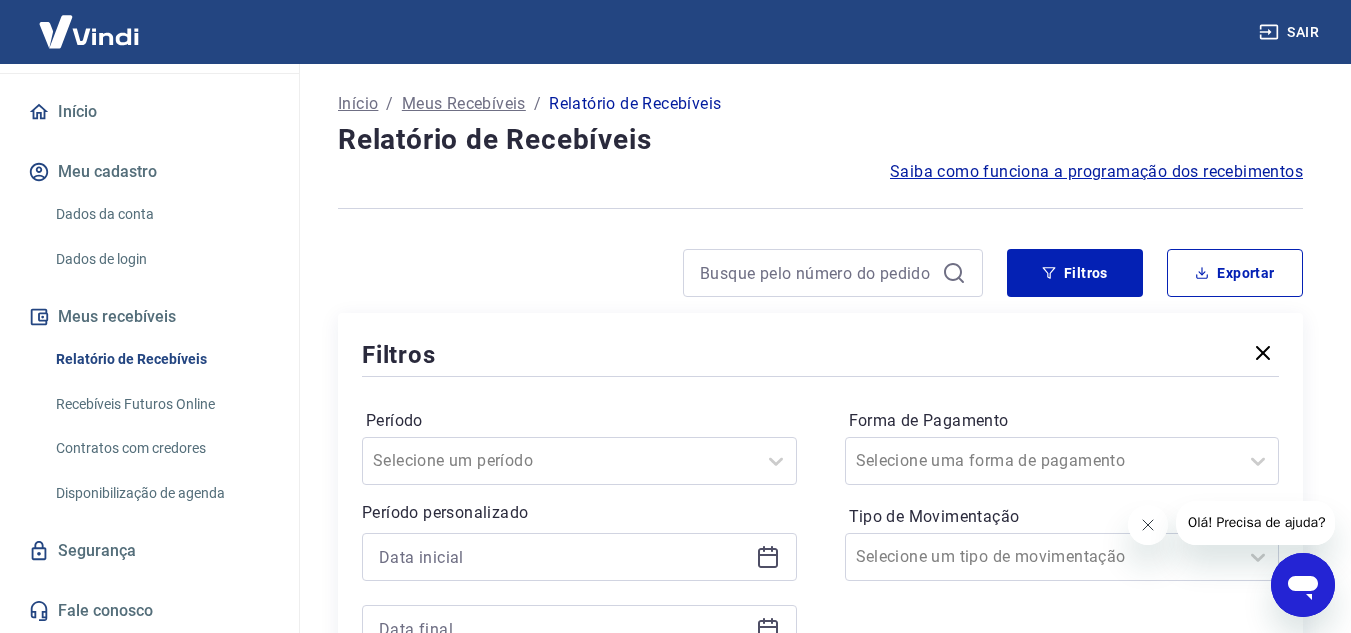 click on "Relatório de Recebíveis" at bounding box center [161, 359] 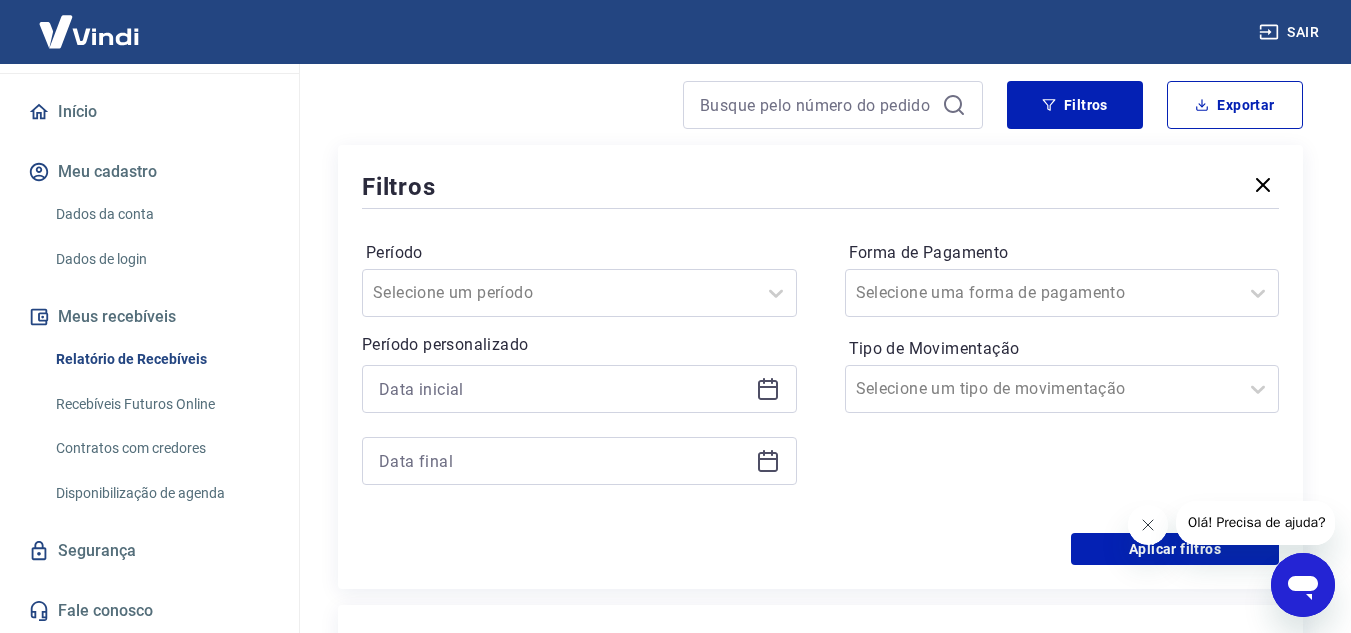 scroll, scrollTop: 200, scrollLeft: 0, axis: vertical 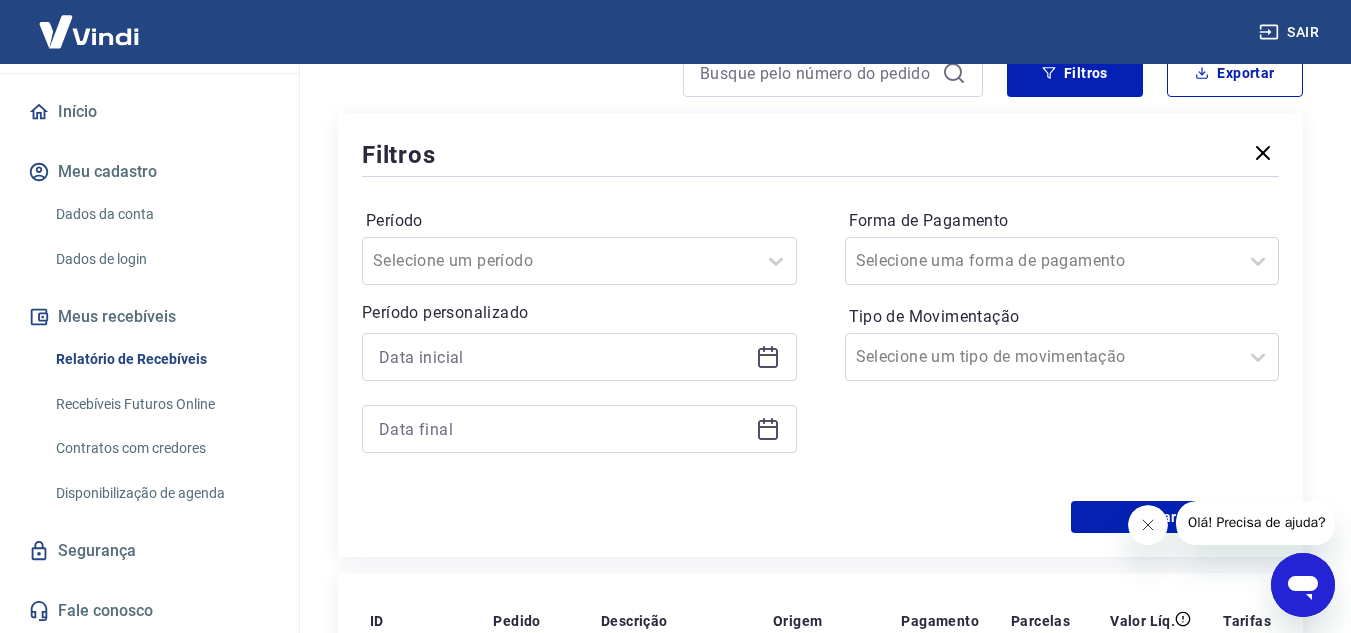click on "Relatório de Recebíveis" at bounding box center (161, 359) 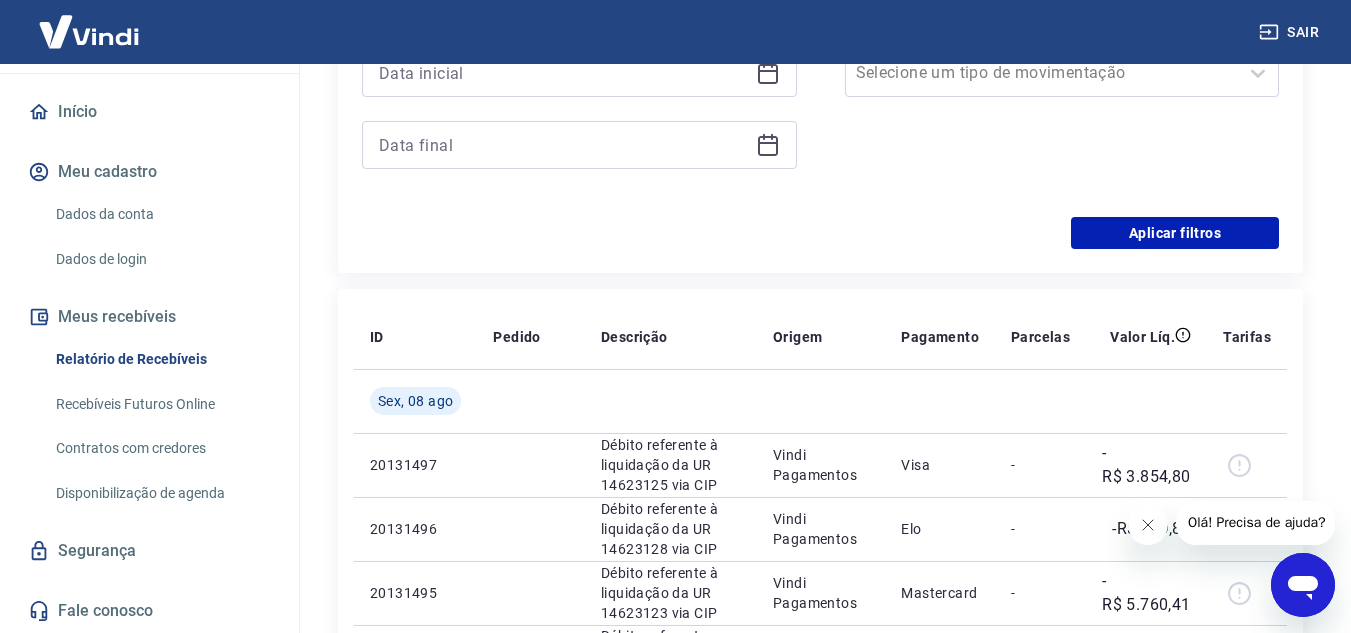 scroll, scrollTop: 700, scrollLeft: 0, axis: vertical 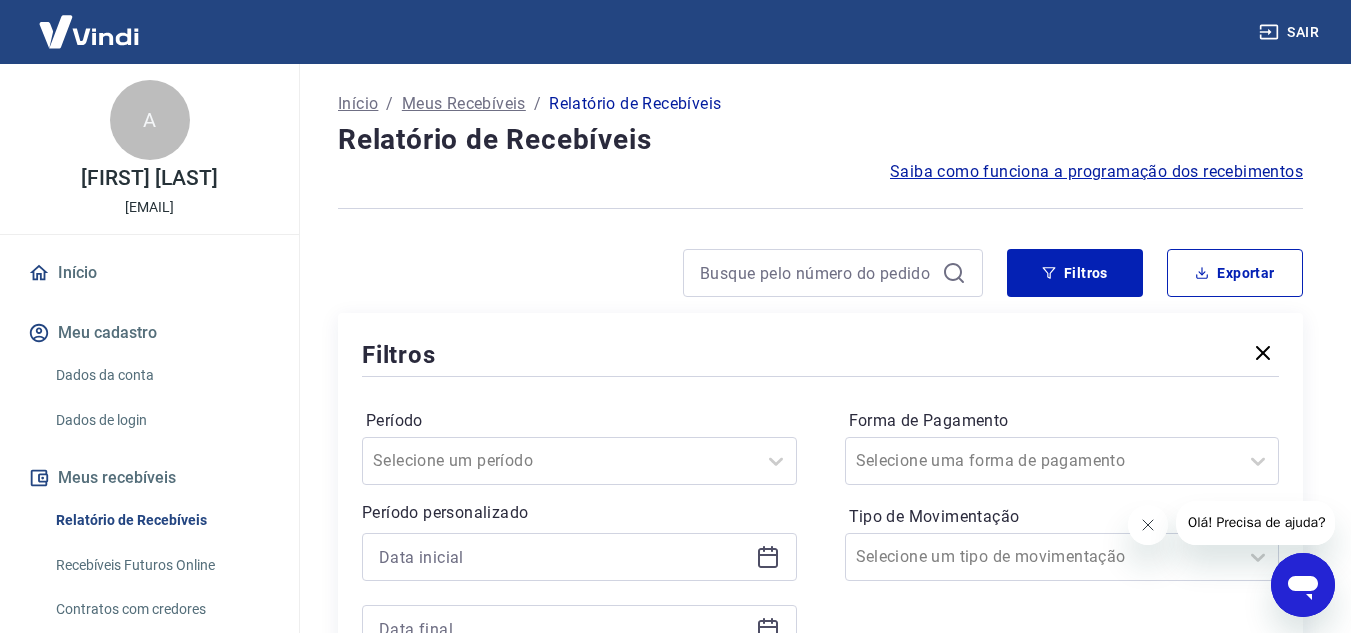 click on "Início" at bounding box center (358, 104) 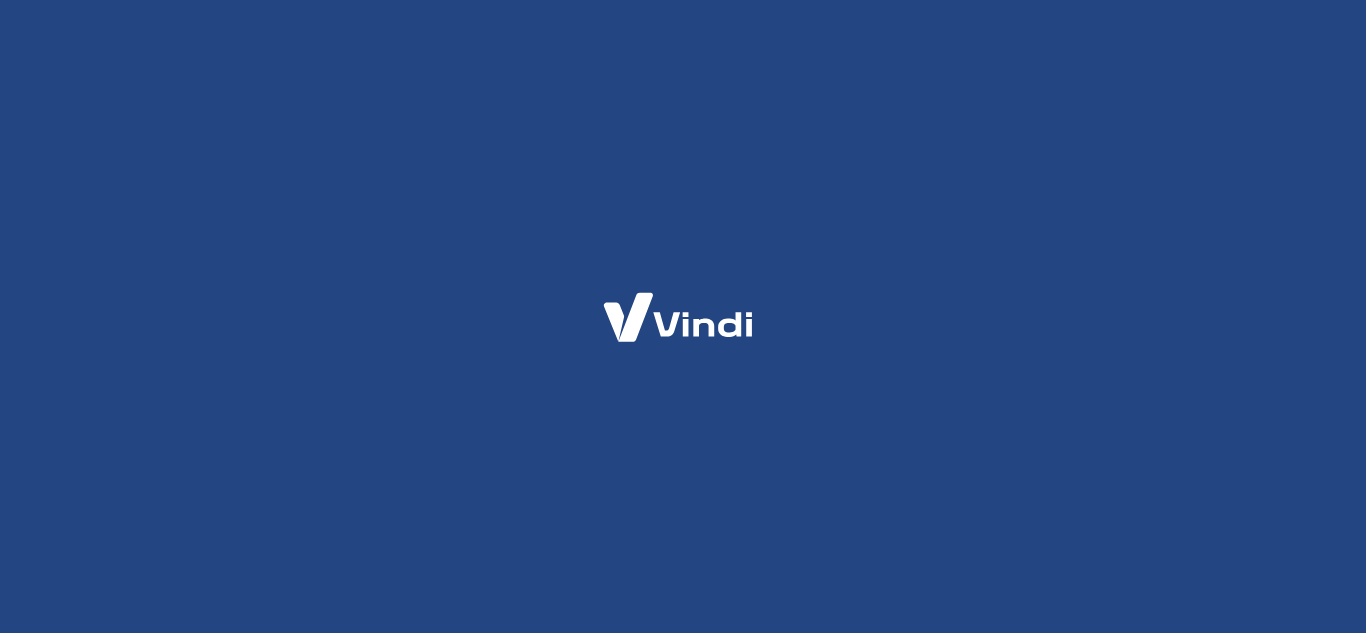 scroll, scrollTop: 0, scrollLeft: 0, axis: both 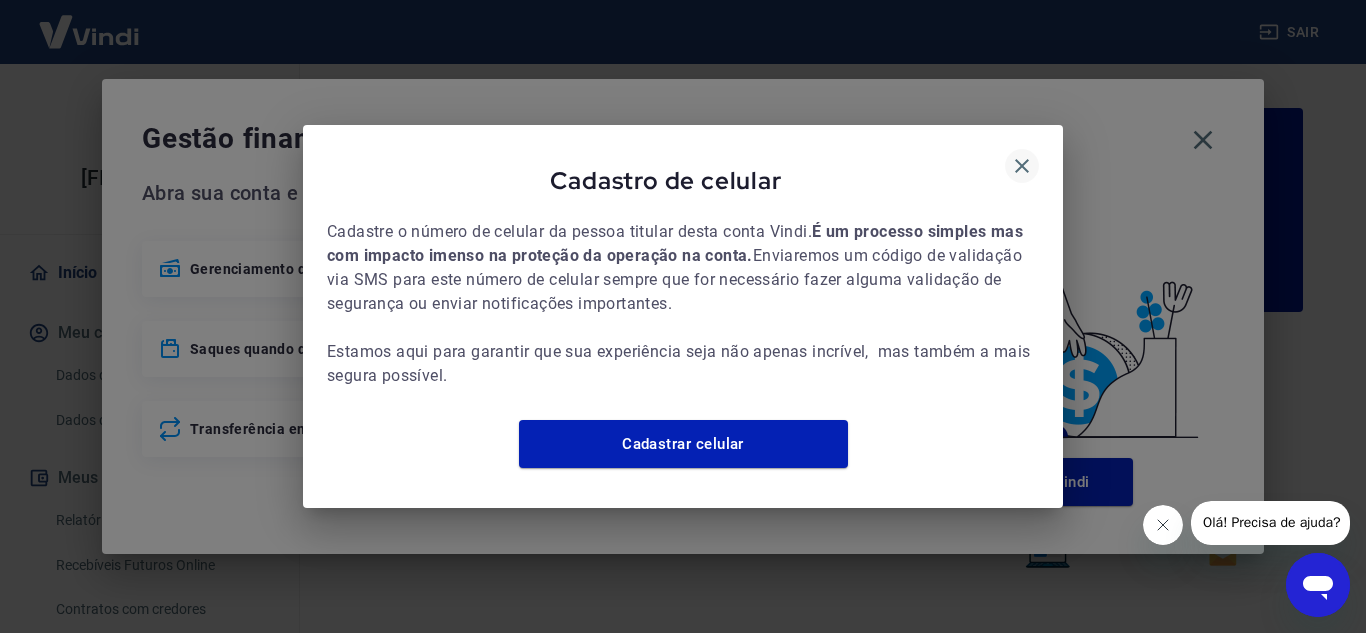 click 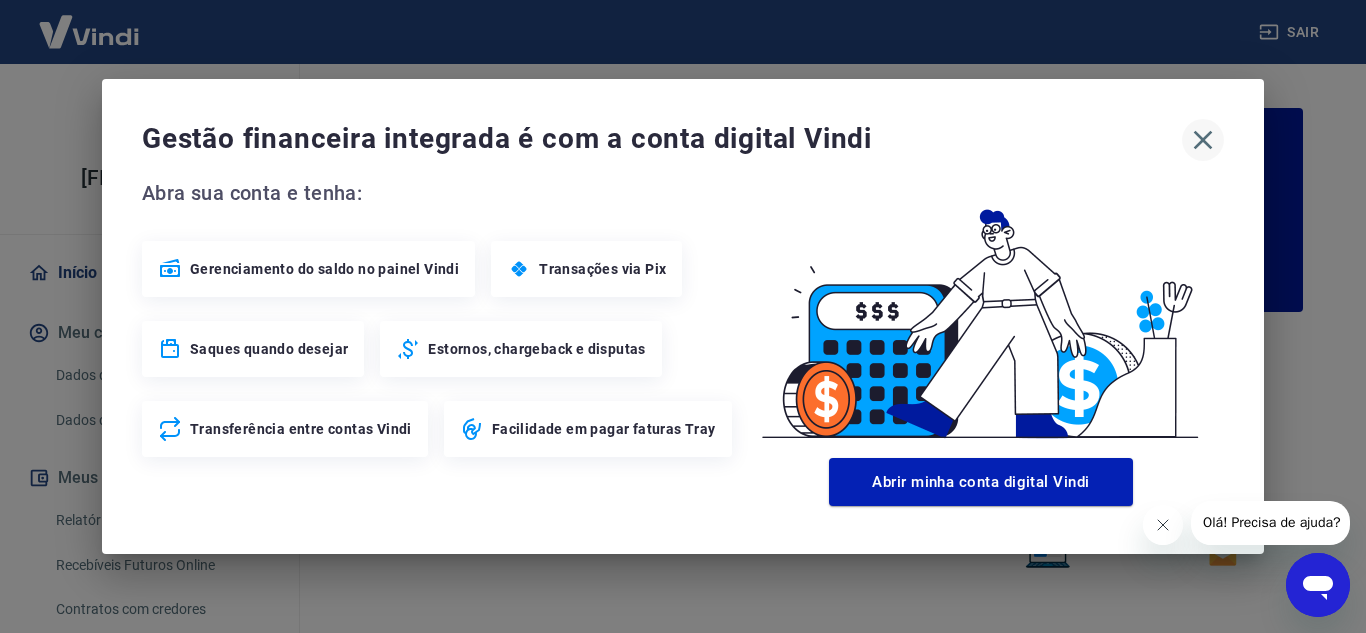 click 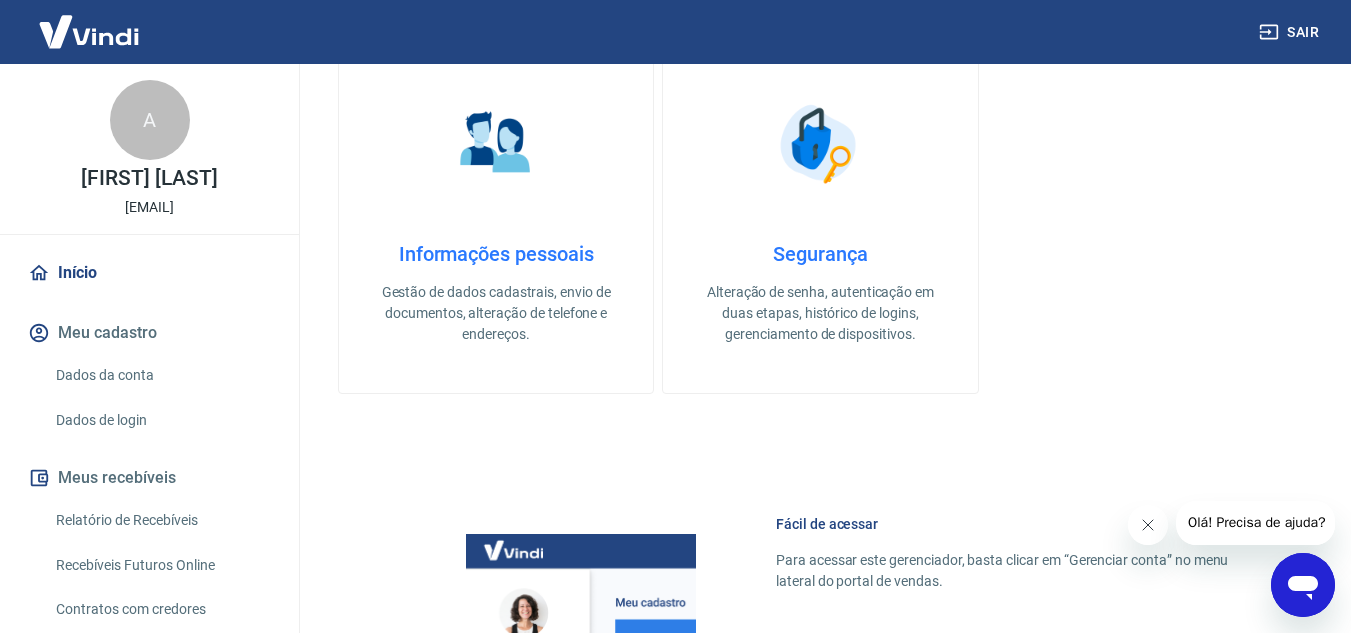 scroll, scrollTop: 701, scrollLeft: 0, axis: vertical 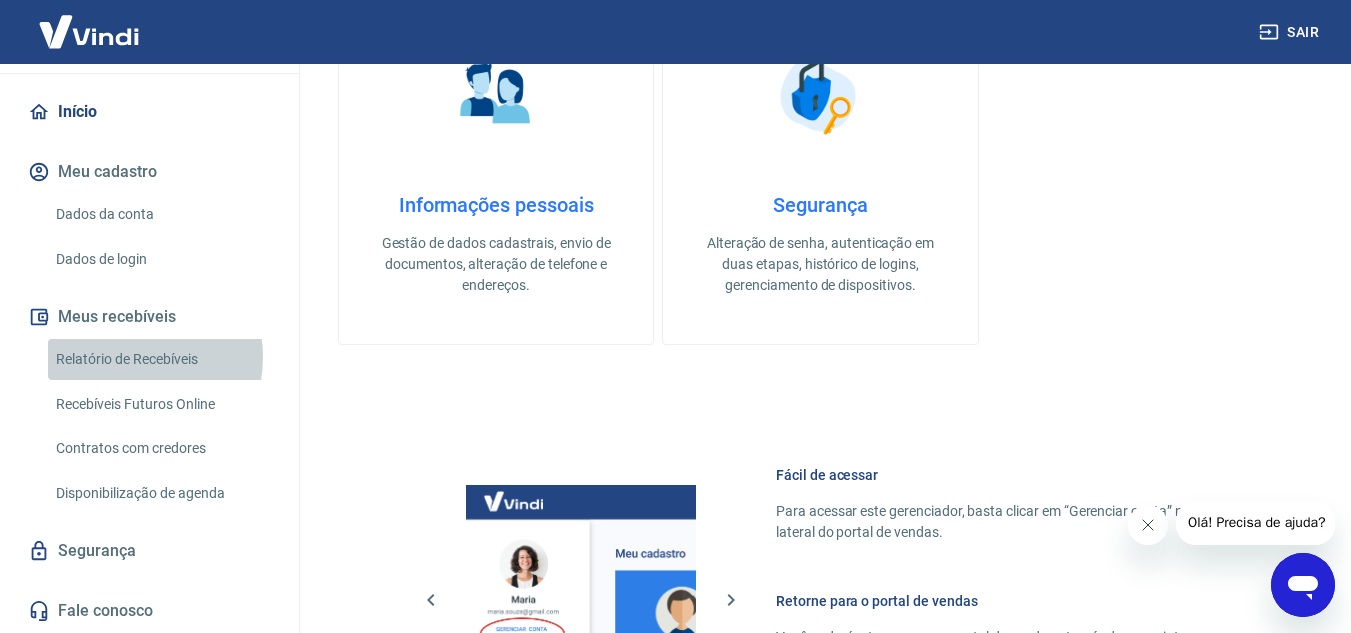 click on "Relatório de Recebíveis" at bounding box center [161, 359] 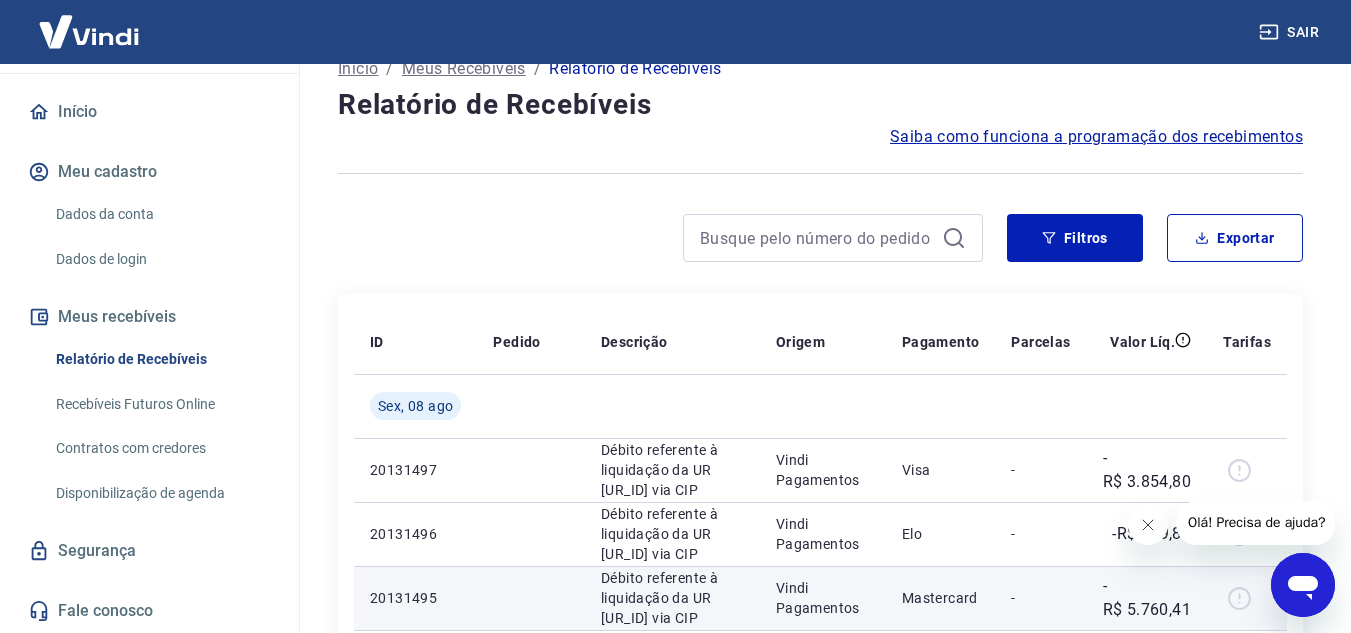 scroll, scrollTop: 0, scrollLeft: 0, axis: both 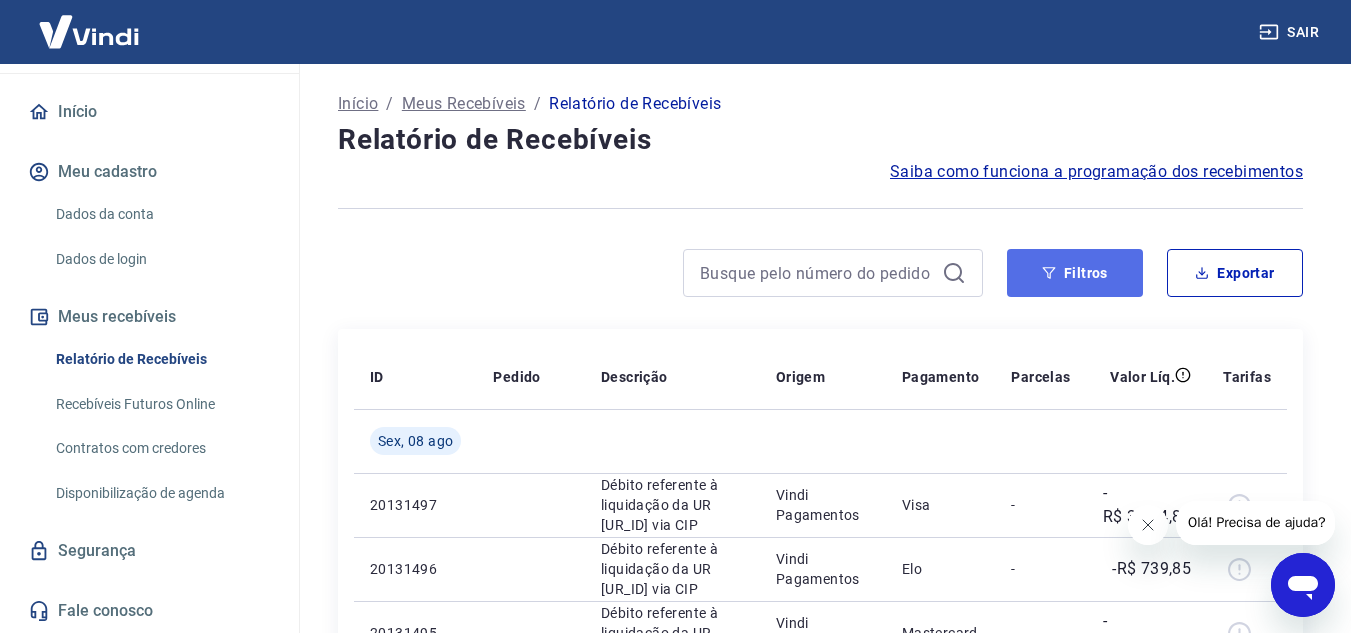 click on "Filtros" at bounding box center (1075, 273) 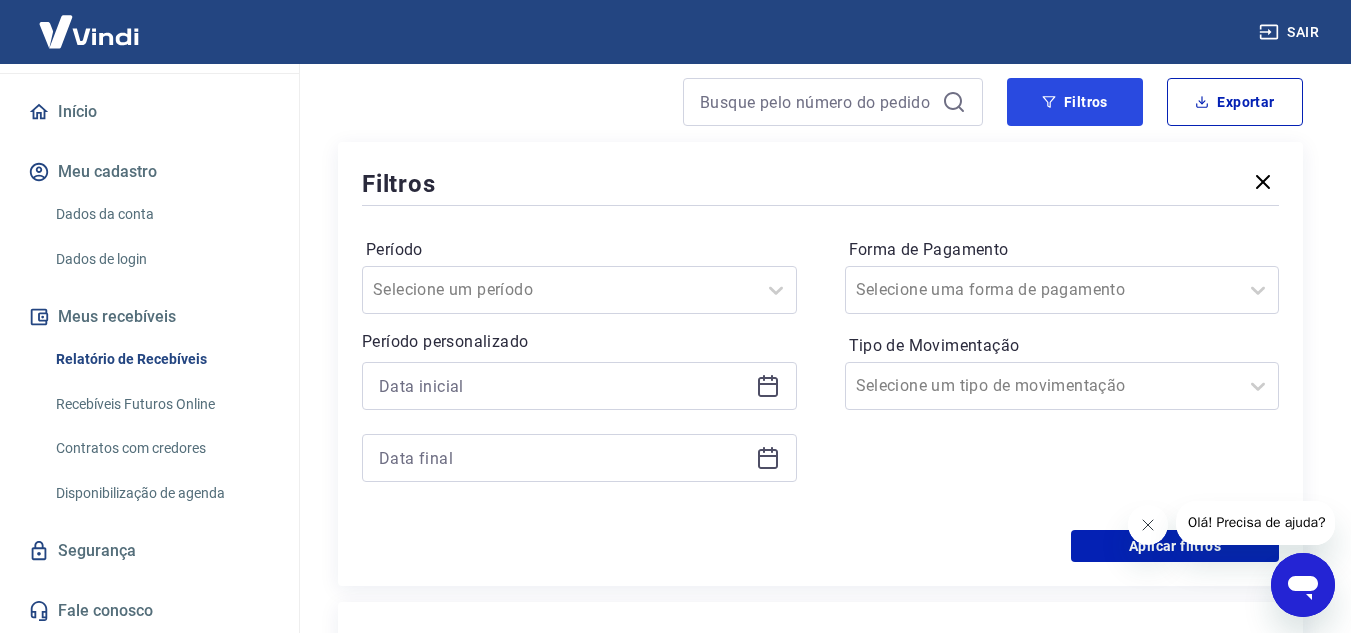 scroll, scrollTop: 200, scrollLeft: 0, axis: vertical 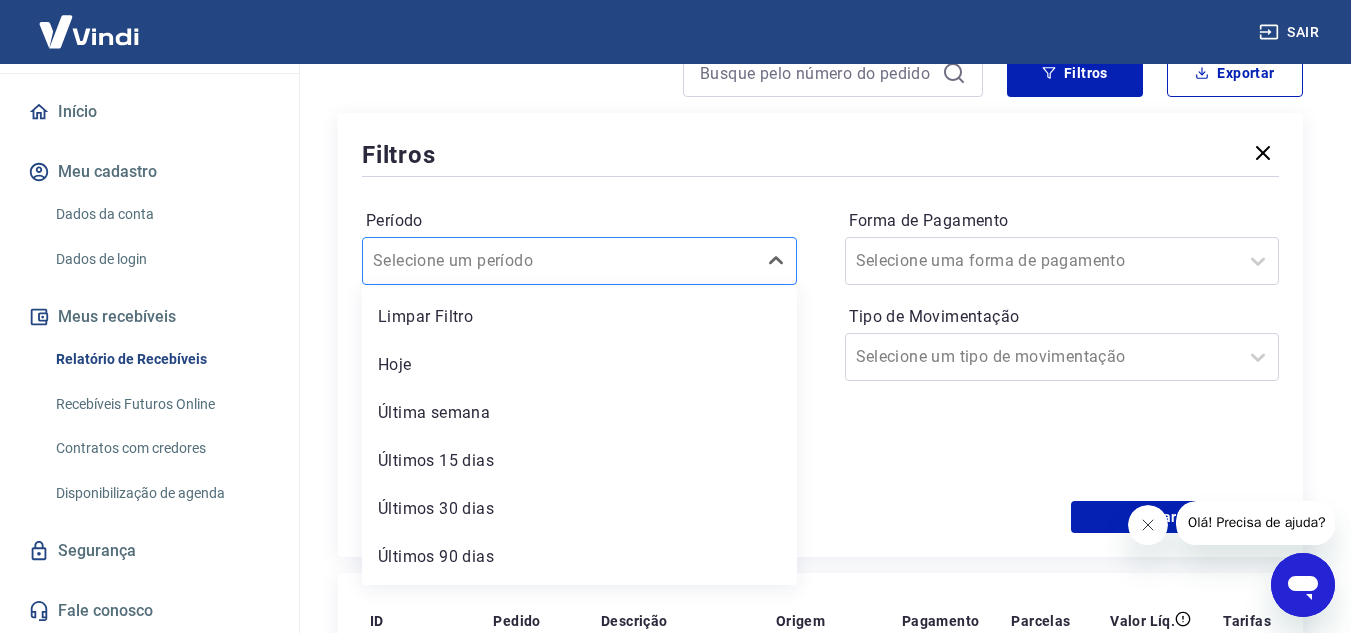 click at bounding box center [559, 261] 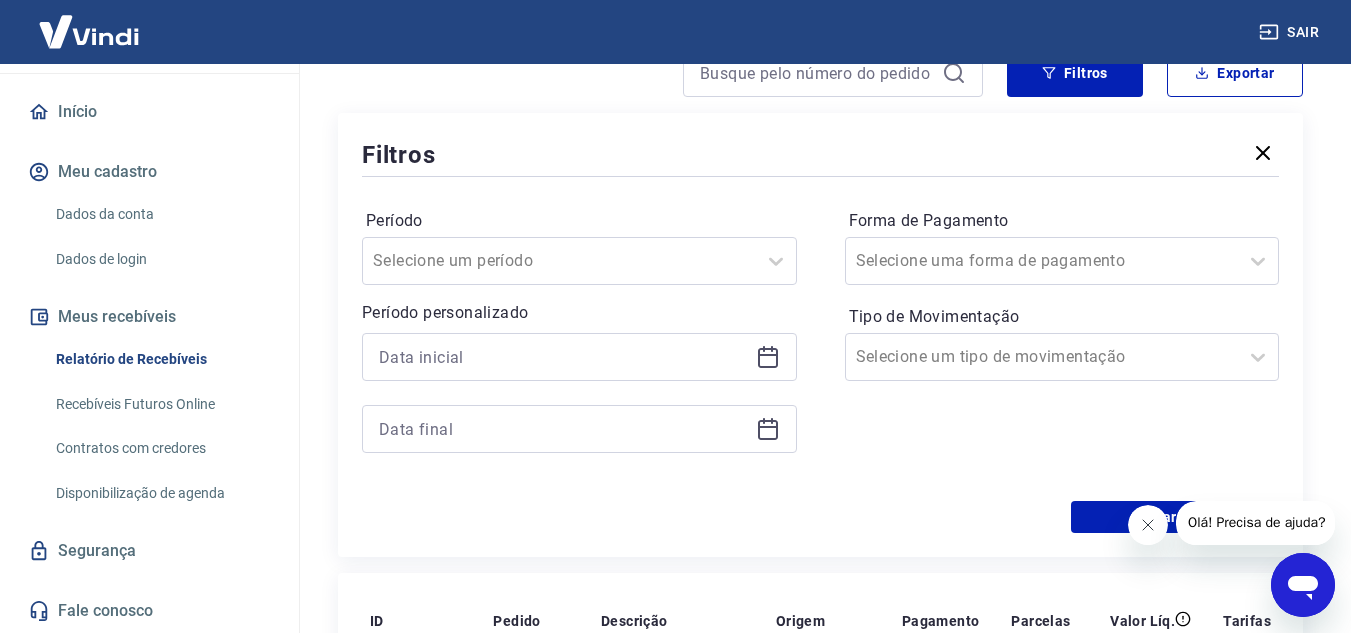 click on "Período Selecione um período Período personalizado Forma de Pagamento Selecione uma forma de pagamento Tipo de Movimentação Selecione um tipo de movimentação" at bounding box center [820, 341] 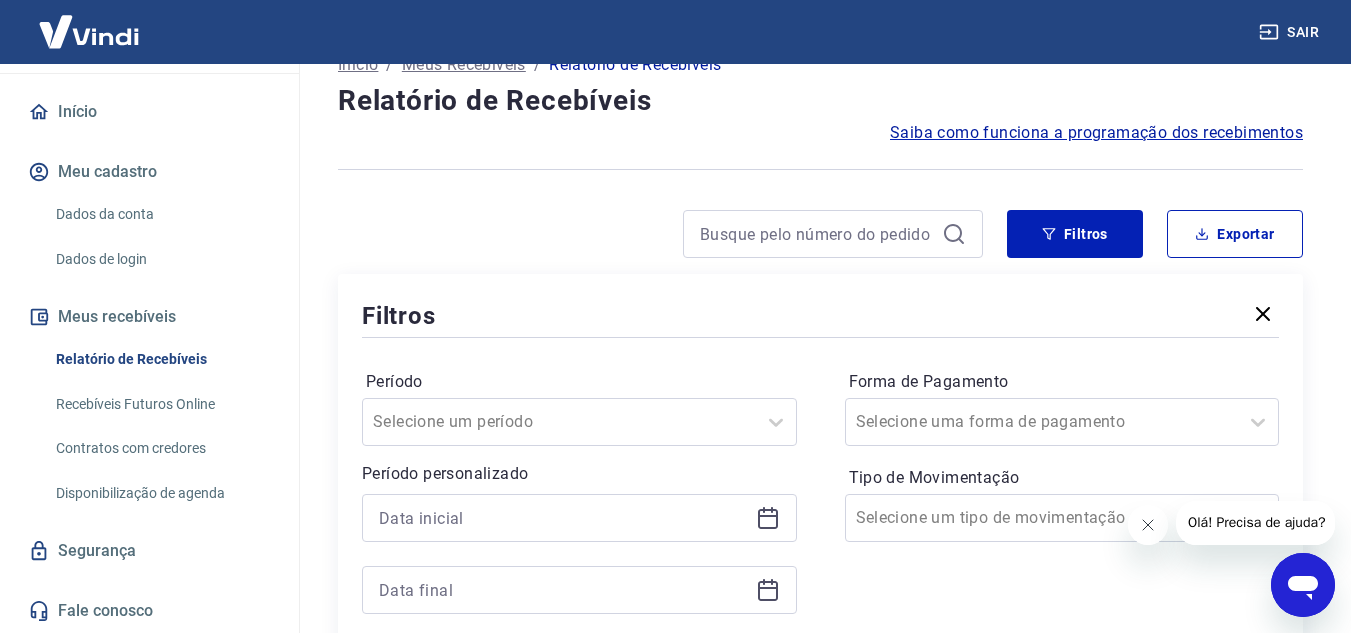 scroll, scrollTop: 0, scrollLeft: 0, axis: both 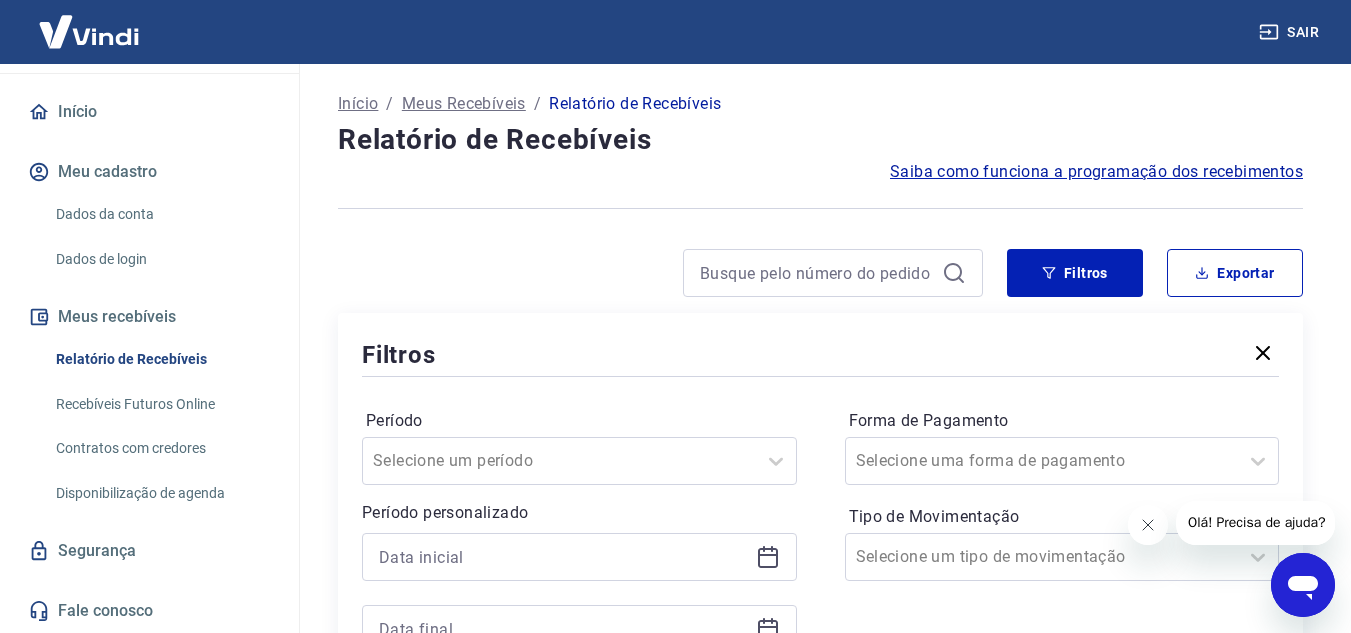 click on "Meus Recebíveis" at bounding box center (464, 104) 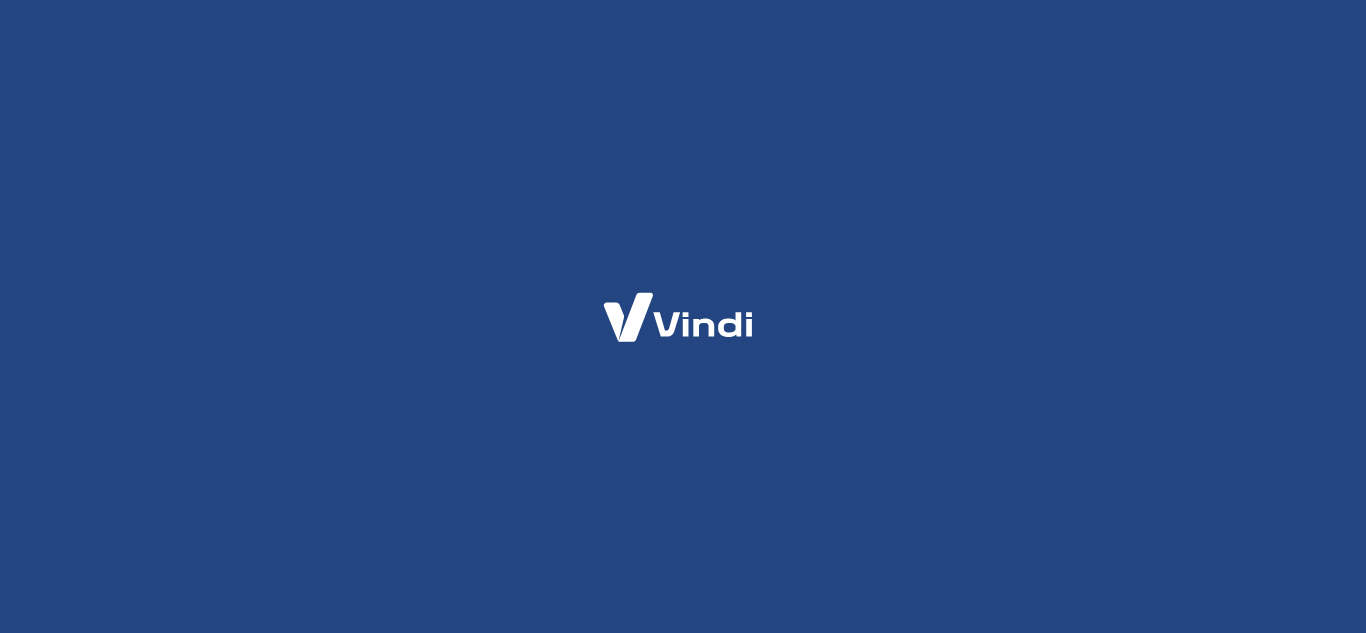 scroll, scrollTop: 0, scrollLeft: 0, axis: both 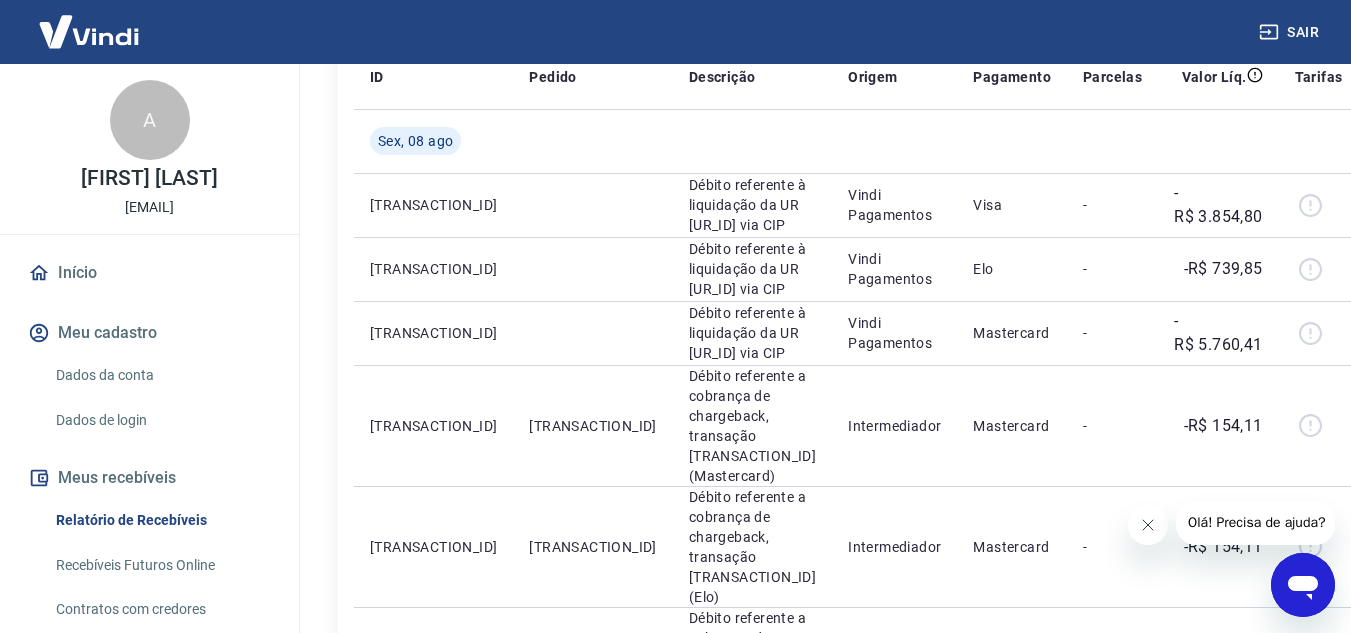 click on "Início" at bounding box center [149, 273] 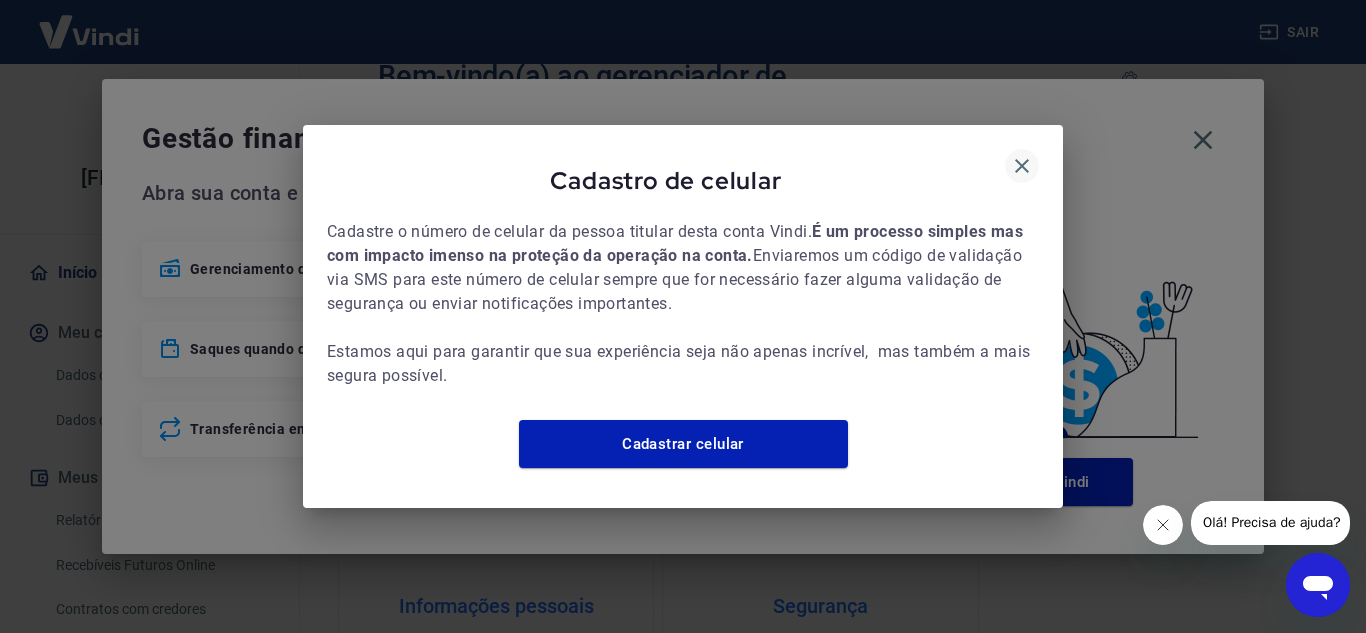 click 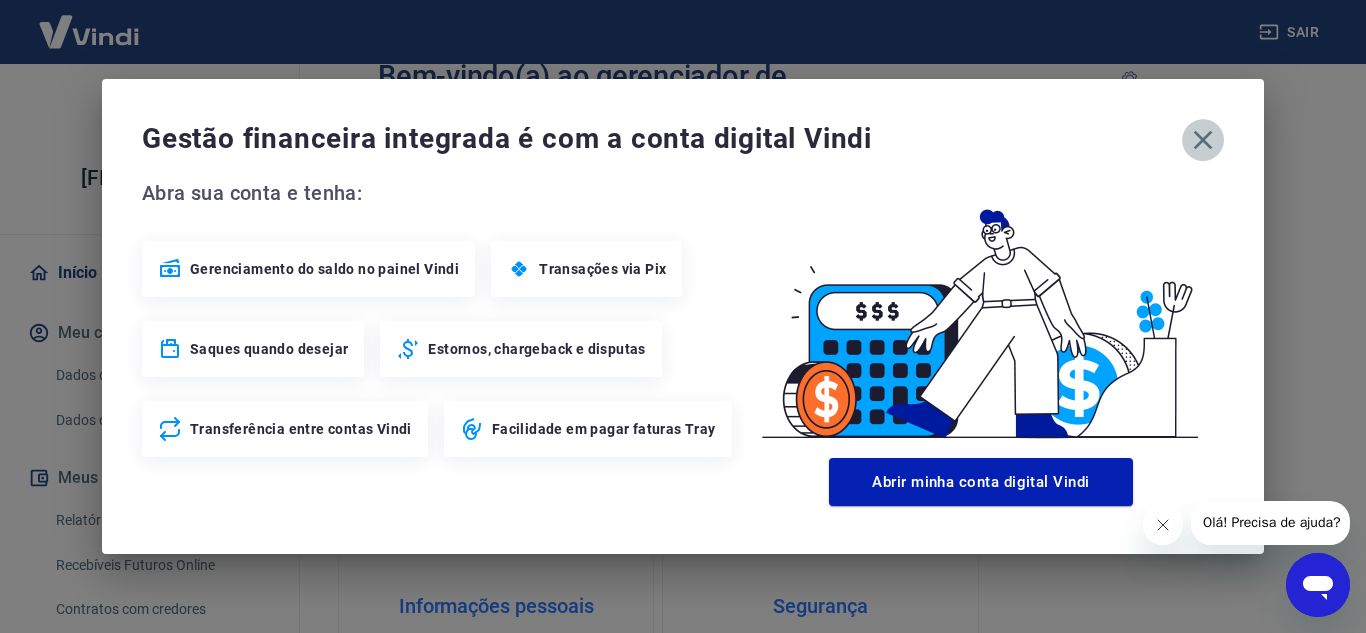 click 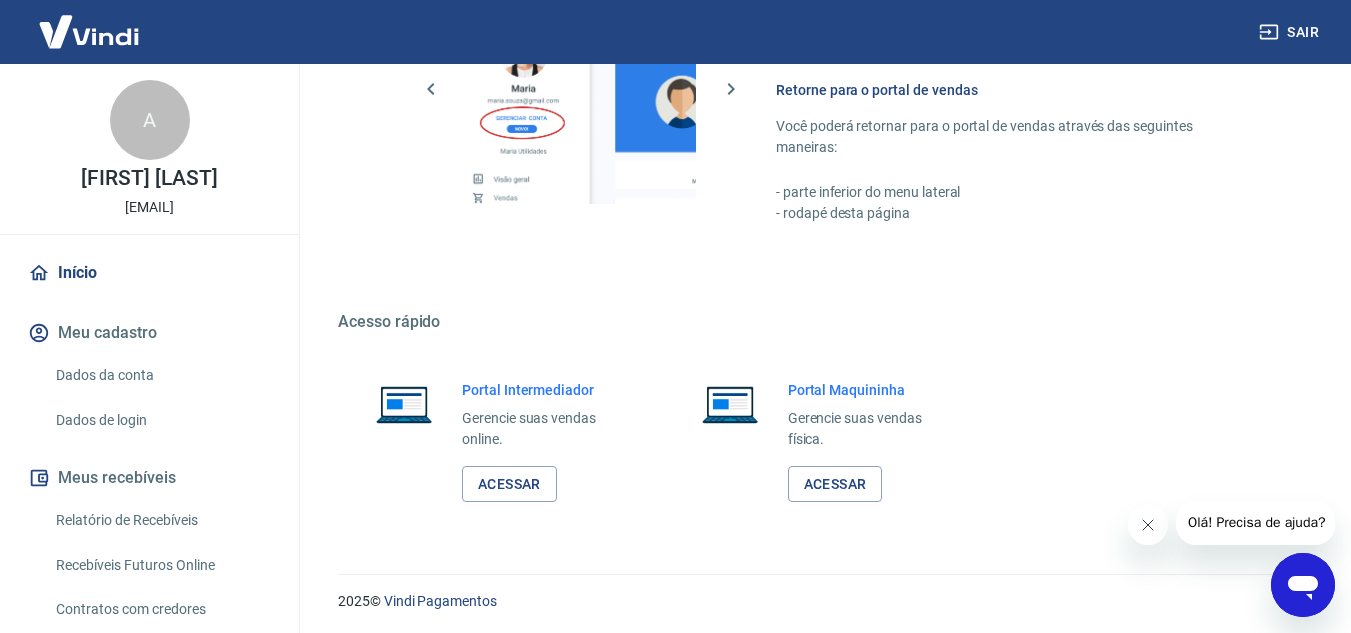 scroll, scrollTop: 1215, scrollLeft: 0, axis: vertical 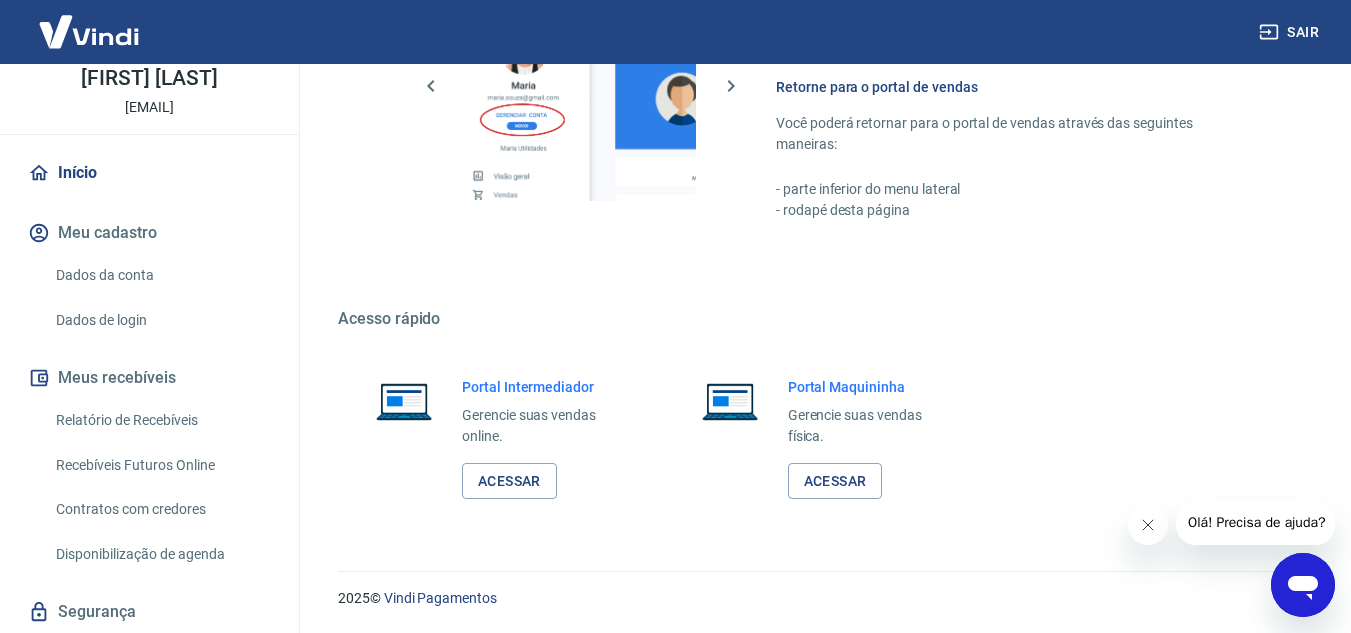 click on "Meus recebíveis" at bounding box center (149, 378) 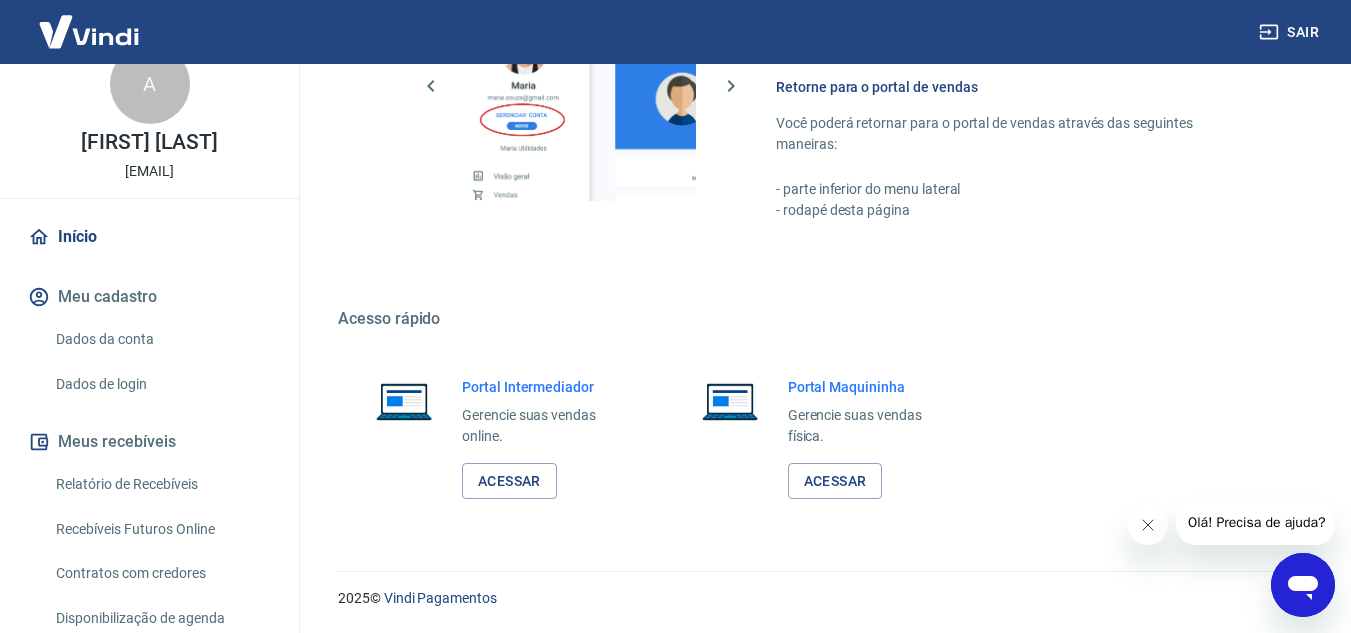 scroll, scrollTop: 0, scrollLeft: 0, axis: both 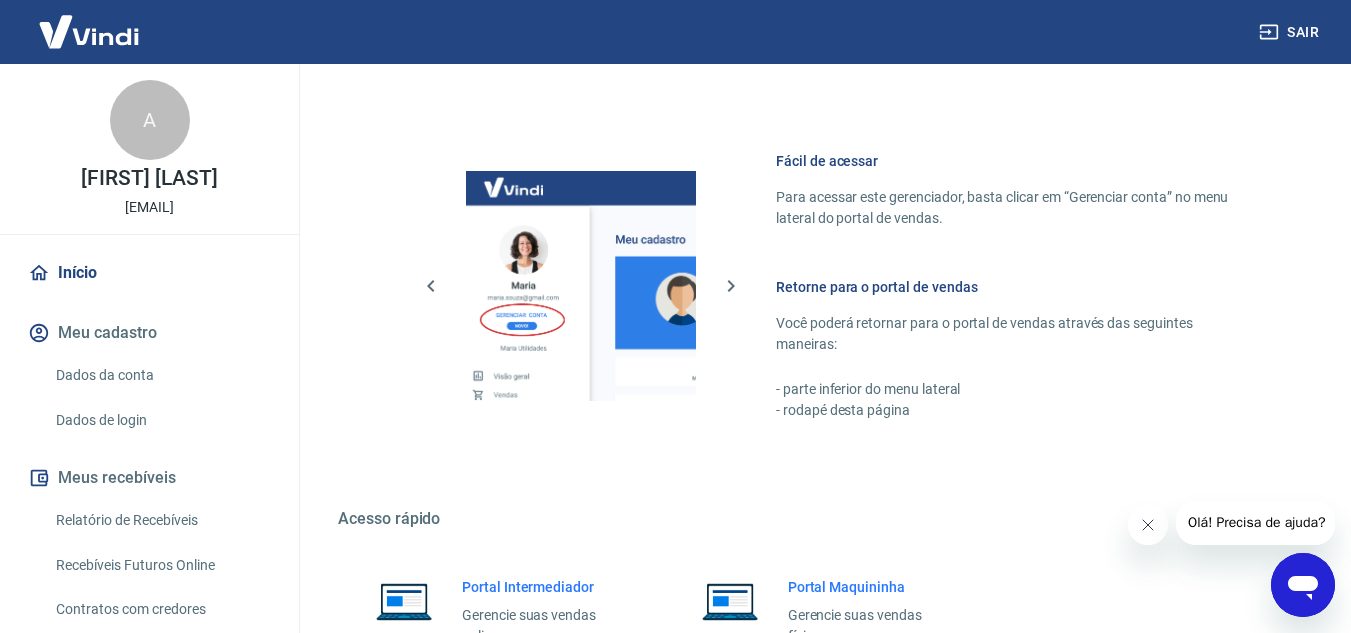 click at bounding box center (89, 31) 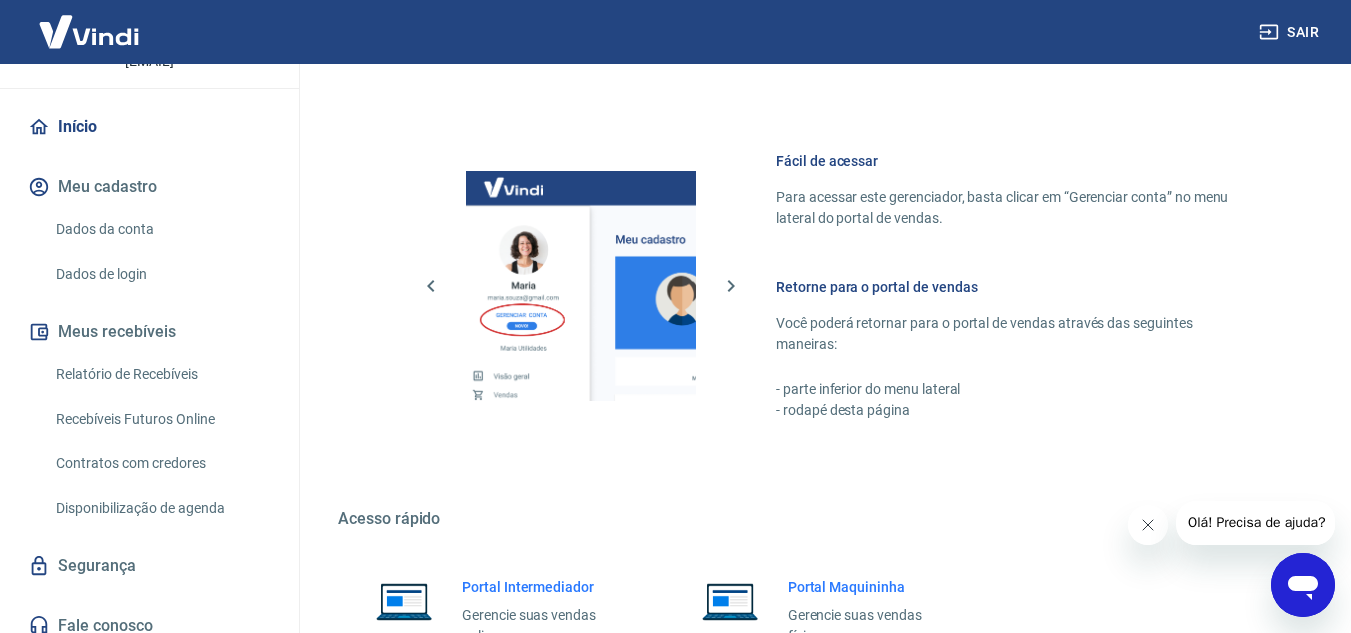 scroll, scrollTop: 161, scrollLeft: 0, axis: vertical 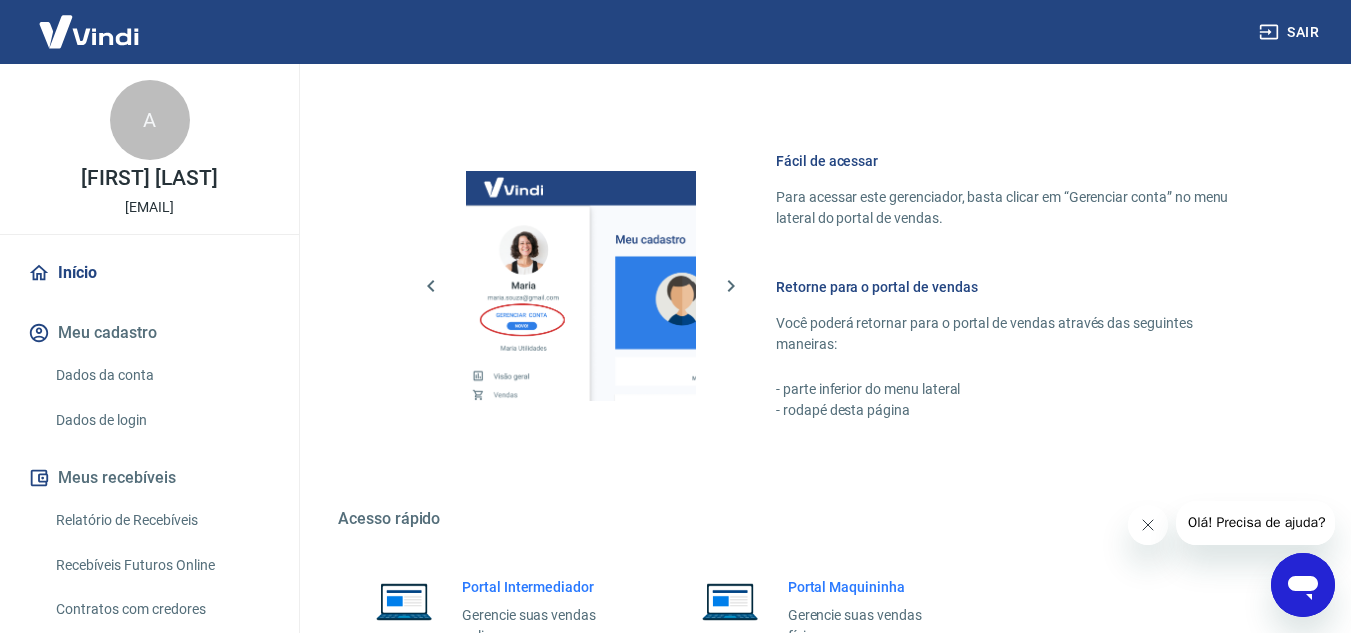 click on "Início" at bounding box center (149, 273) 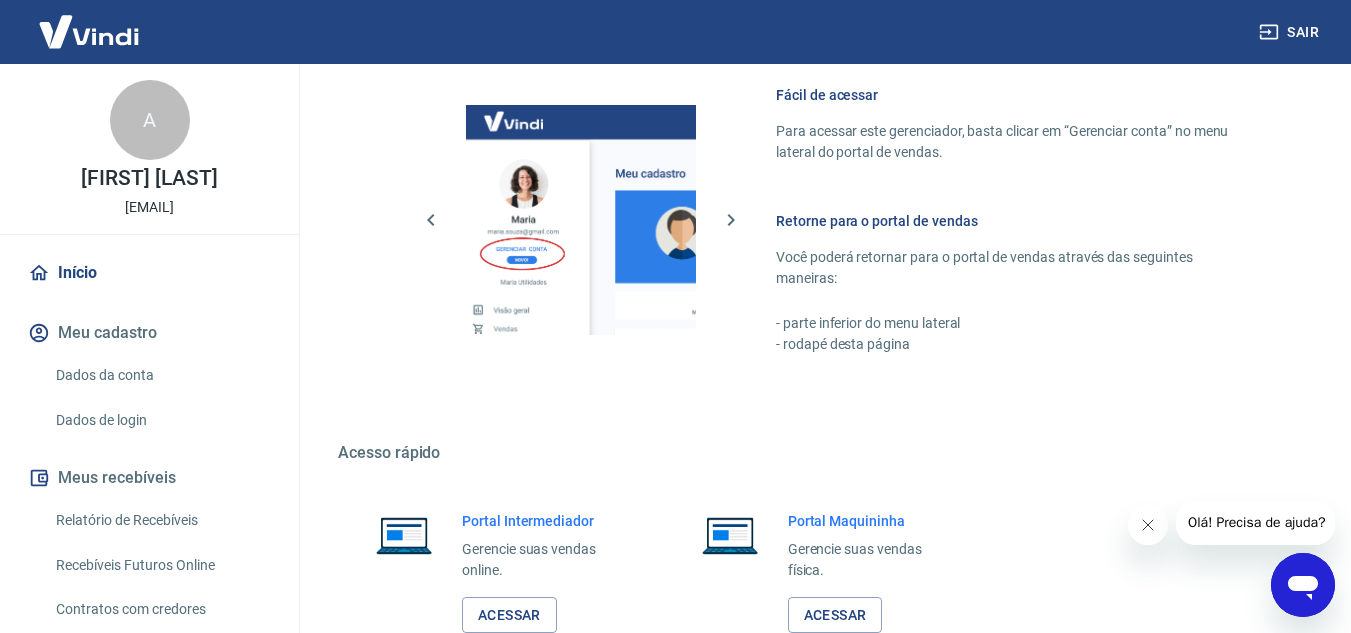scroll, scrollTop: 1215, scrollLeft: 0, axis: vertical 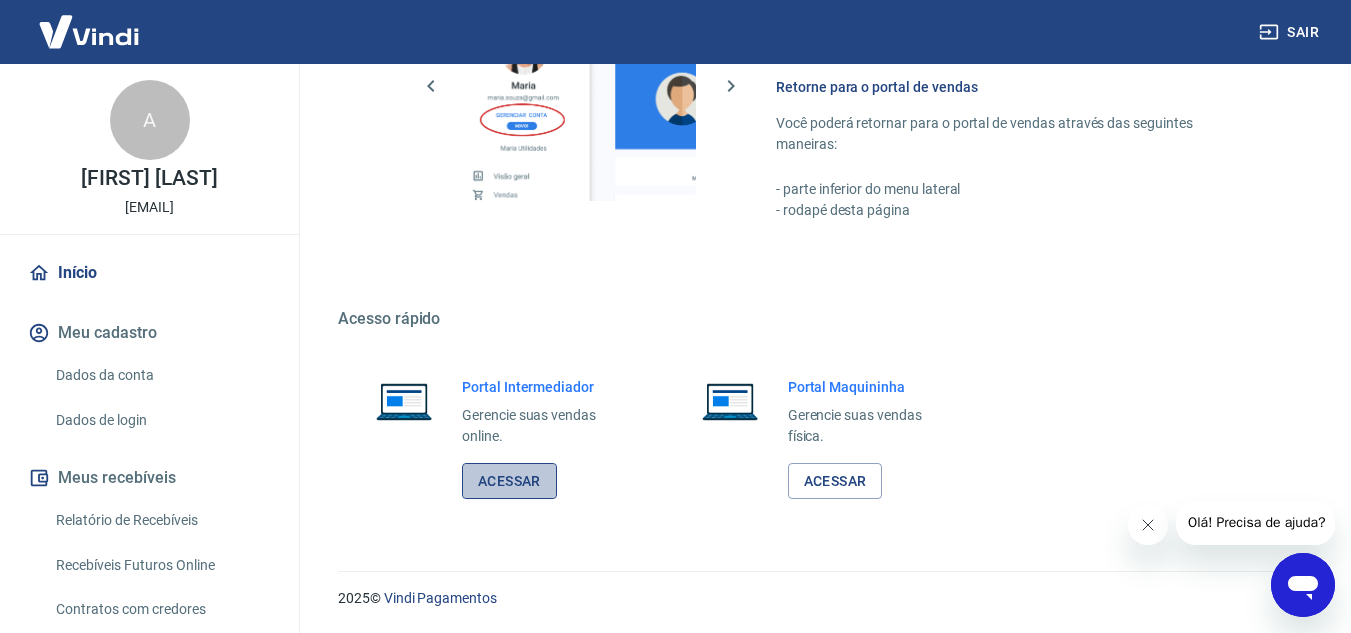 click on "Acessar" at bounding box center (509, 481) 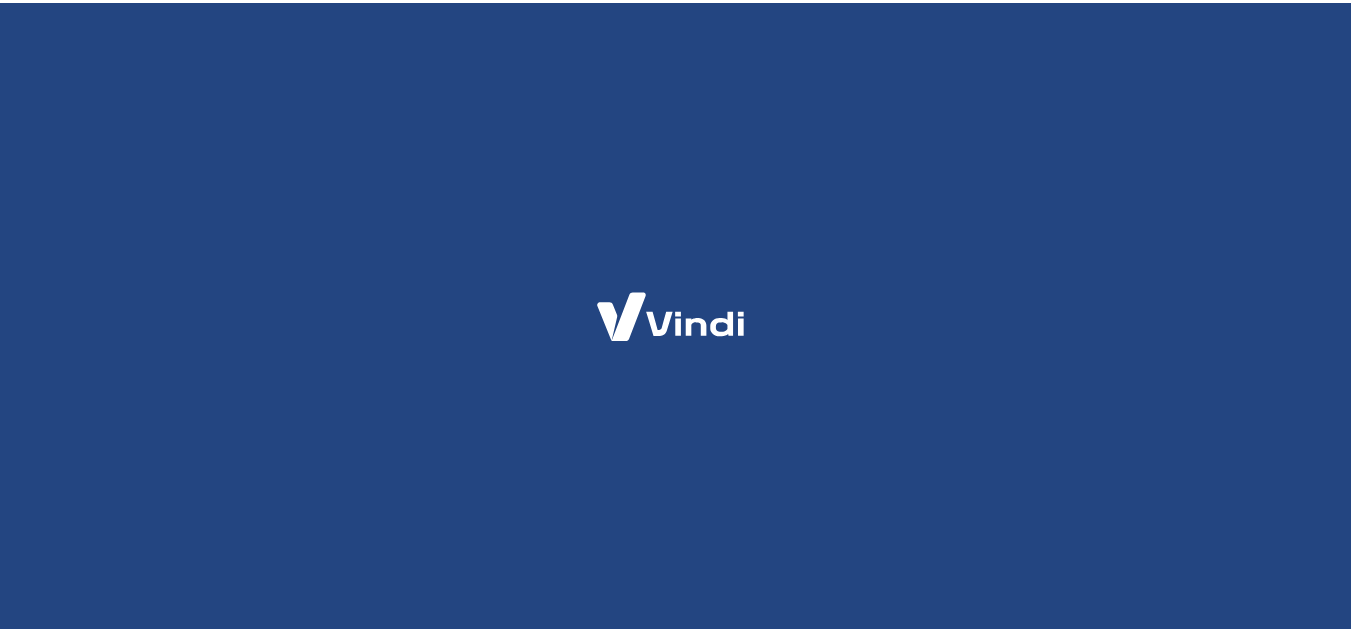scroll, scrollTop: 0, scrollLeft: 0, axis: both 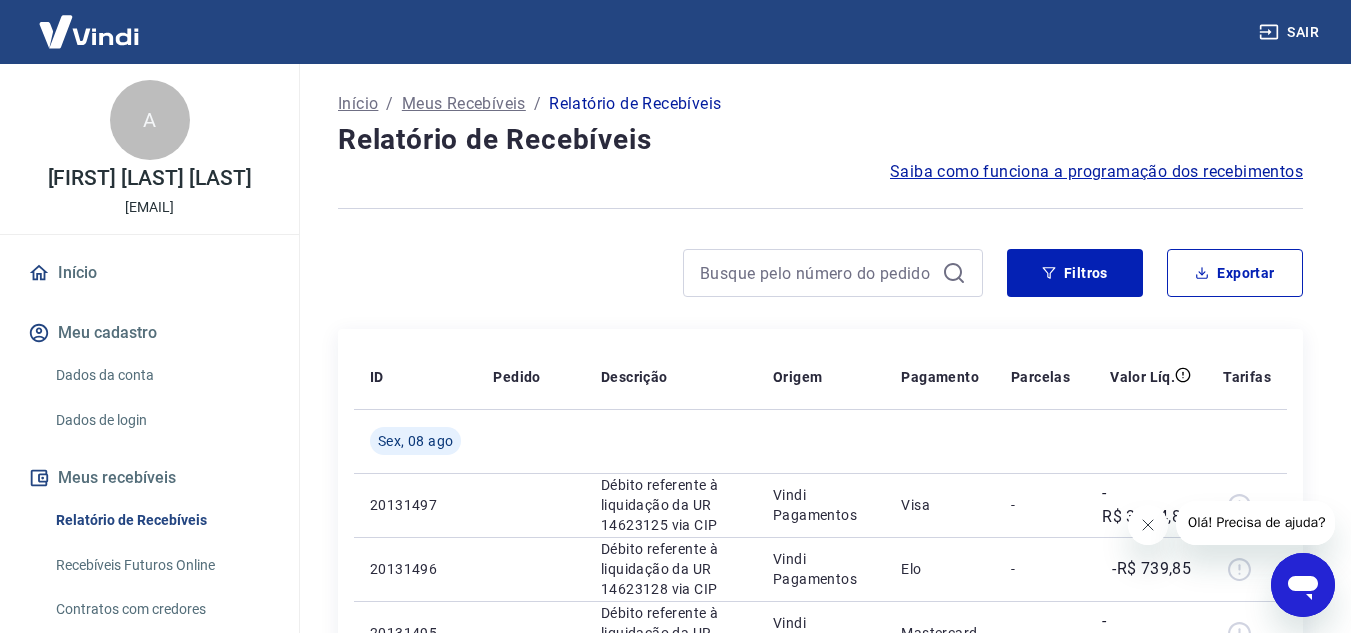 click 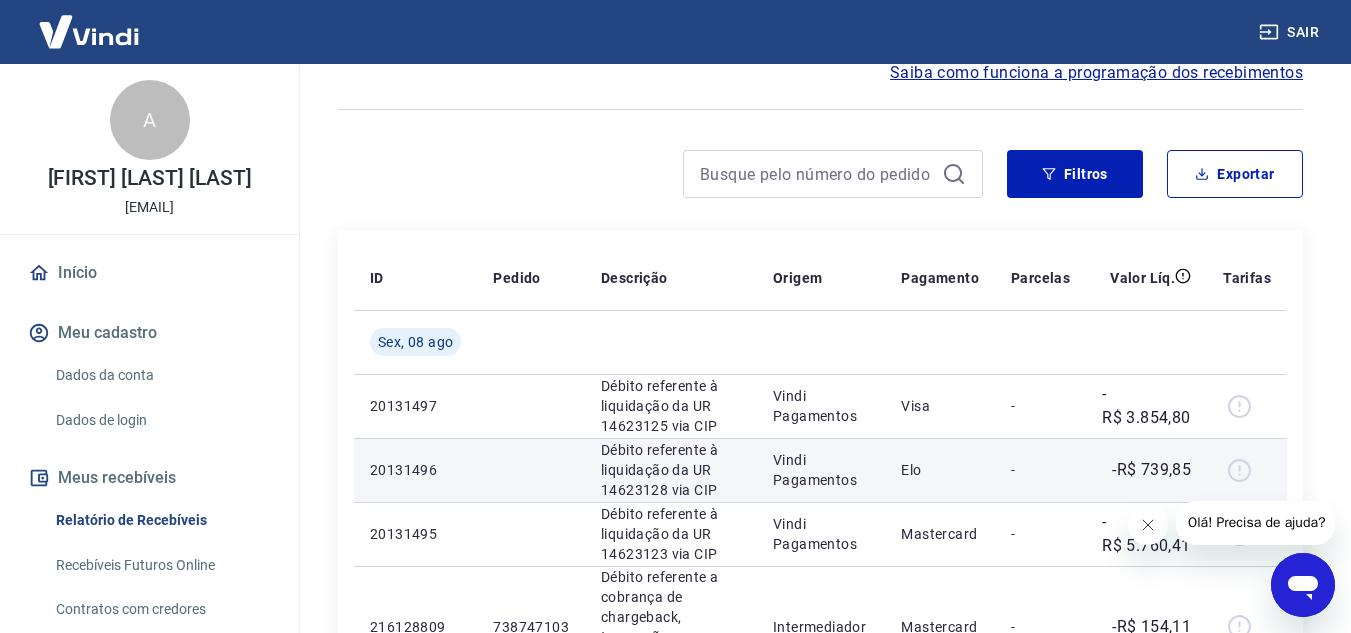 scroll, scrollTop: 0, scrollLeft: 0, axis: both 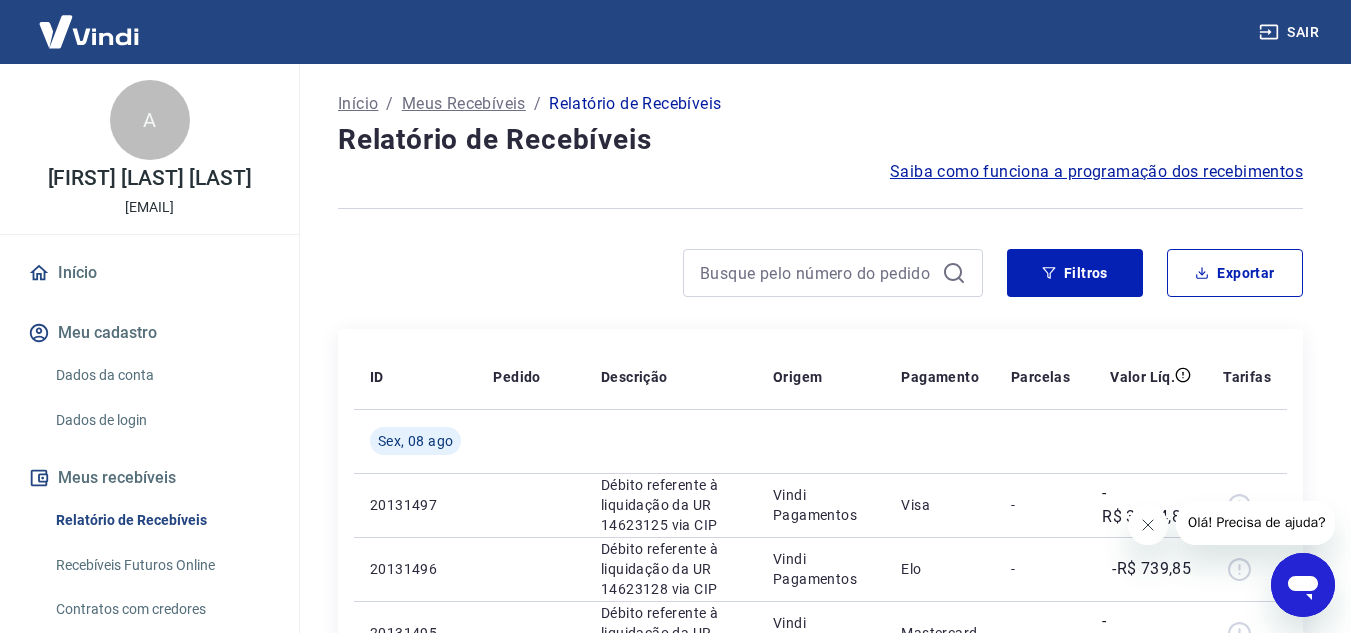 click 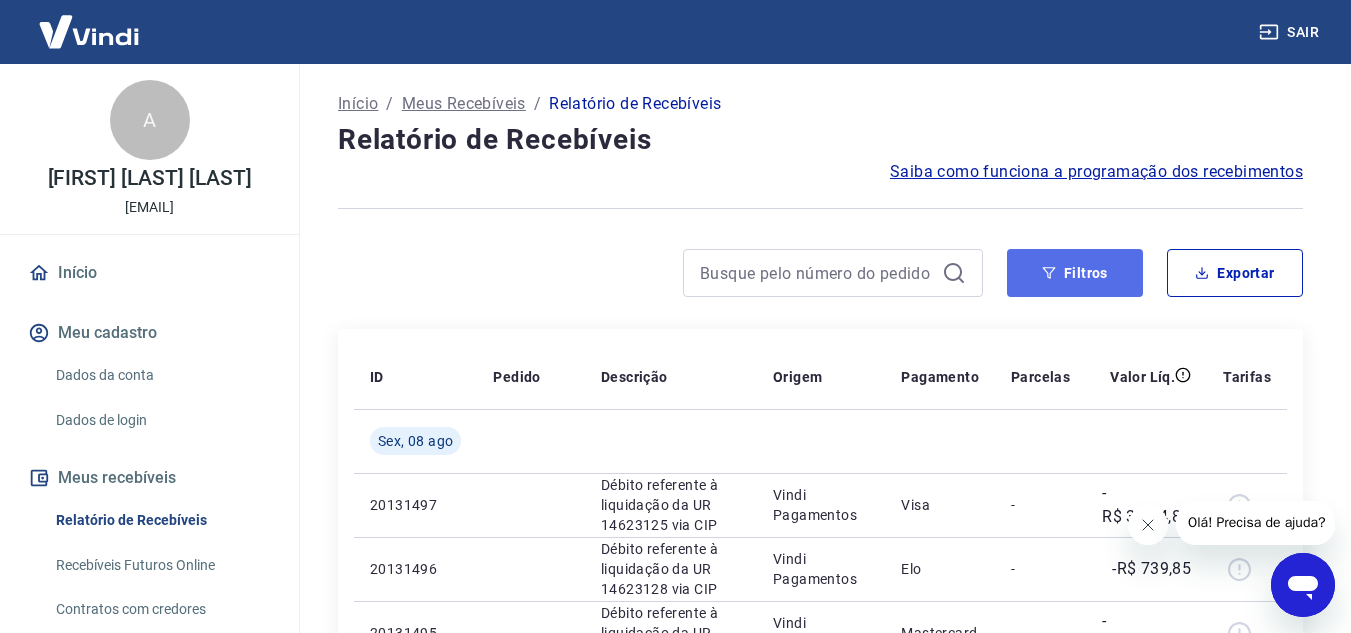 click on "Filtros" at bounding box center [1075, 273] 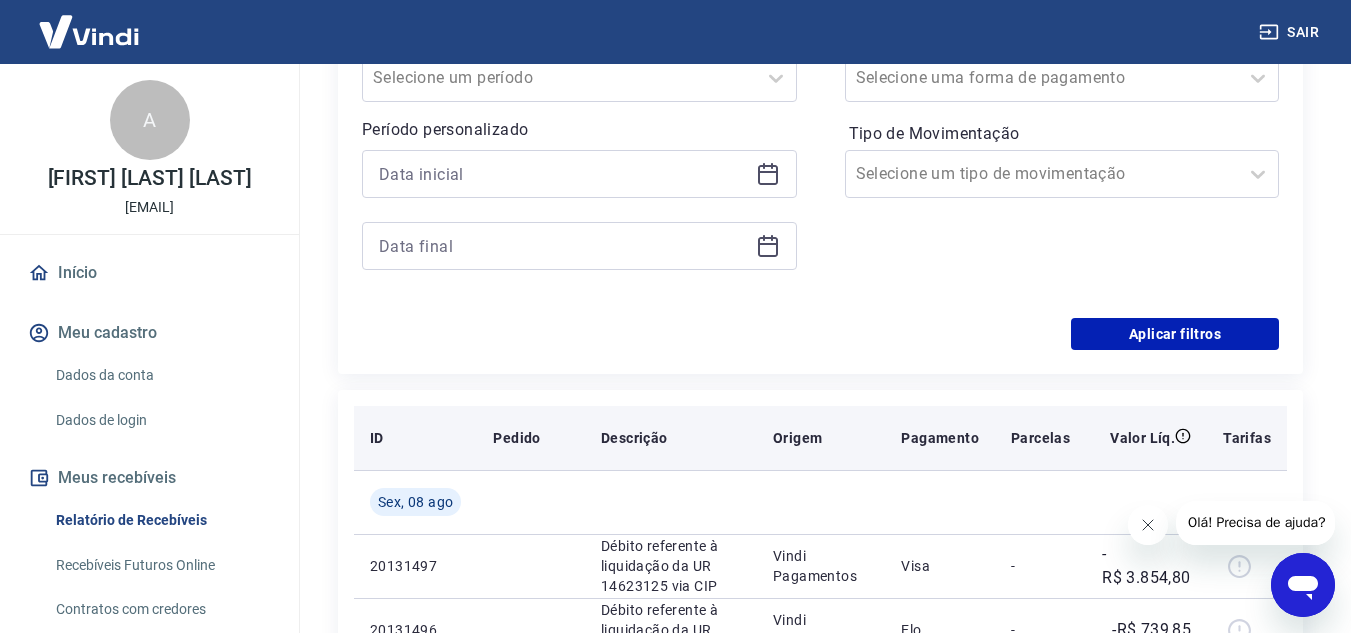 scroll, scrollTop: 400, scrollLeft: 0, axis: vertical 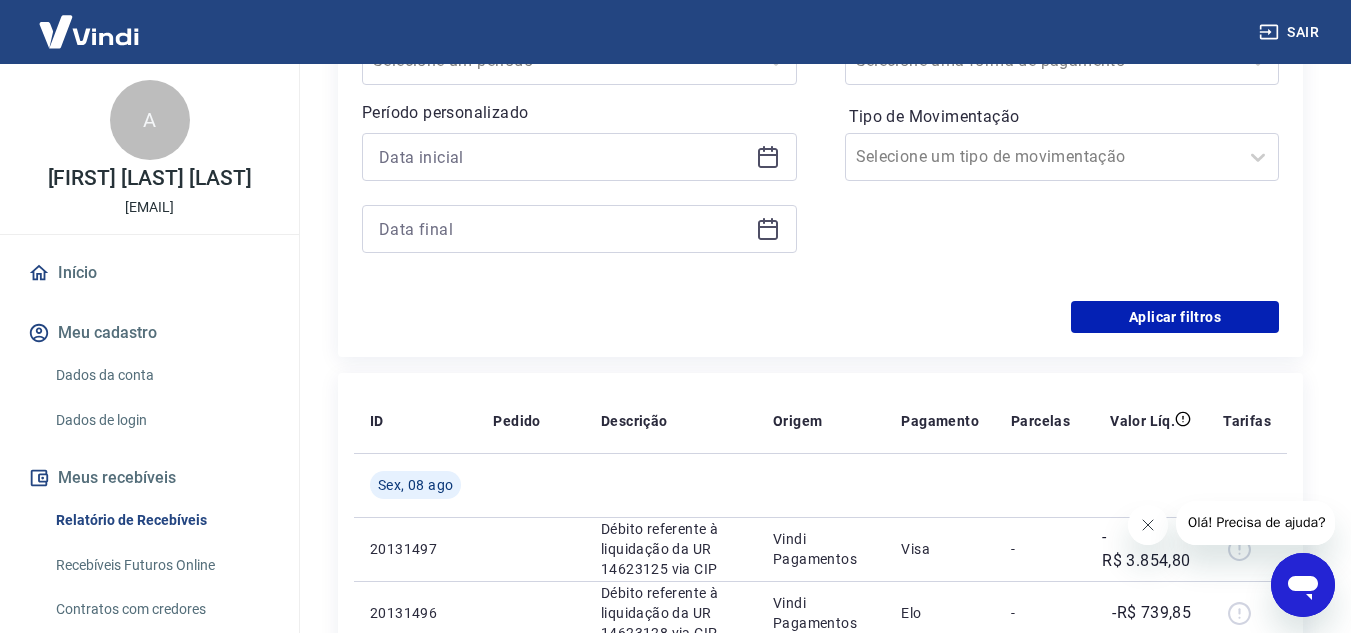 click on "Início" at bounding box center (149, 273) 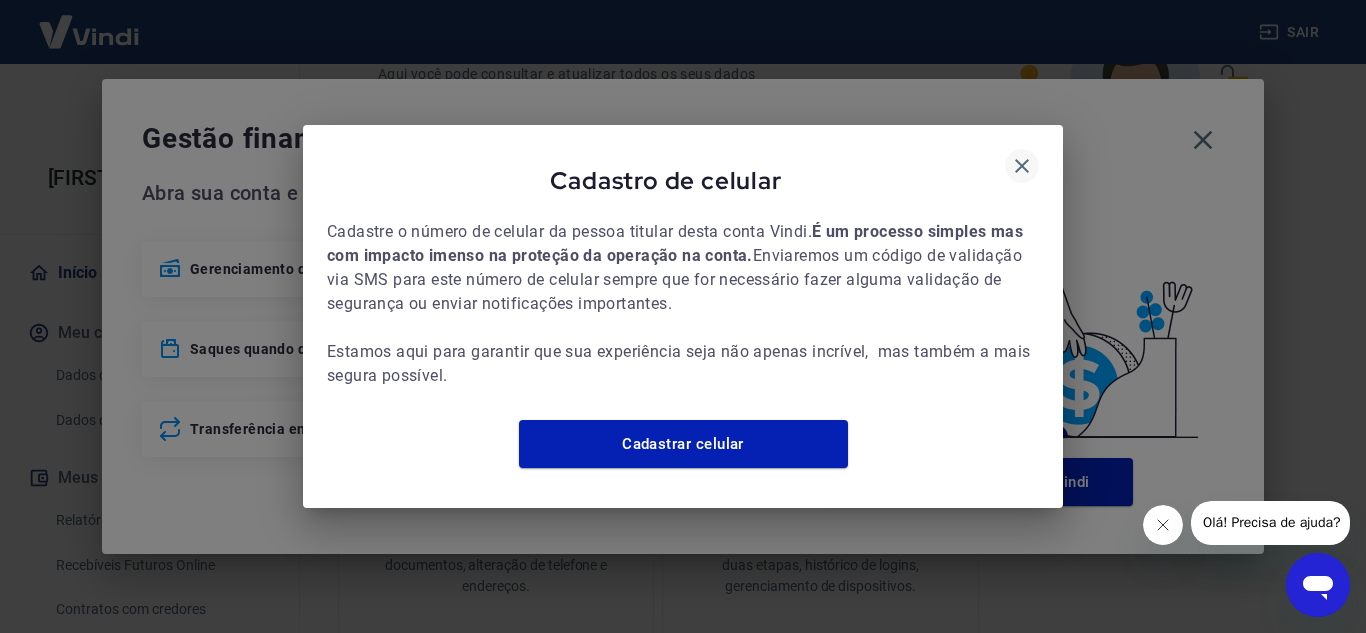 click 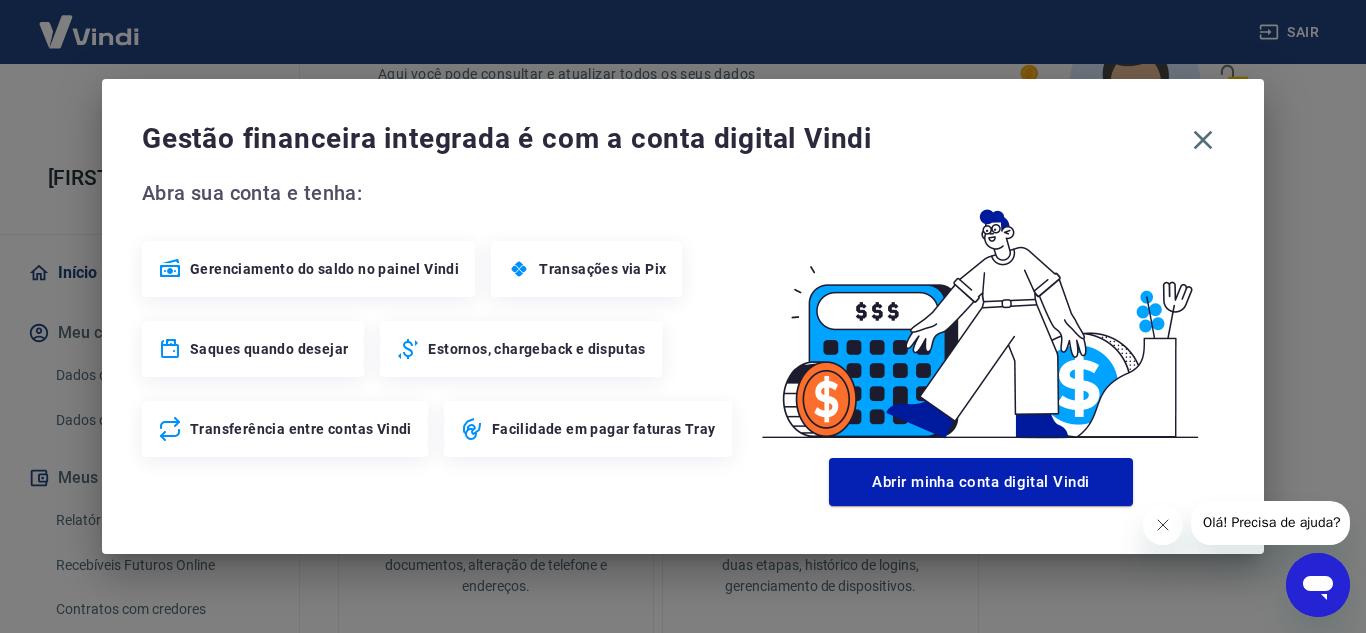 click on "Gestão financeira integrada é com a conta digital Vindi Abra sua conta e tenha: Gerenciamento do saldo no painel Vindi Transações via Pix Saques quando desejar Estornos, chargeback e disputas Transferência entre contas Vindi Facilidade em pagar faturas Tray Abrir minha conta digital Vindi" at bounding box center [683, 316] 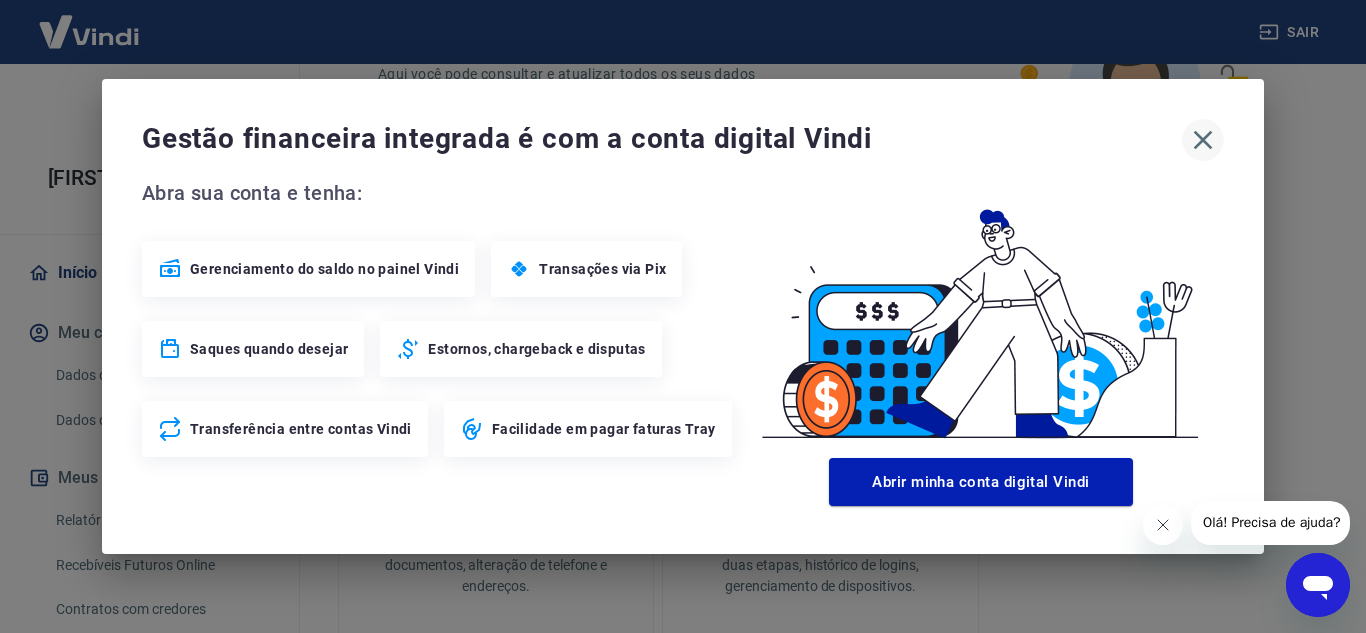click at bounding box center (1203, 140) 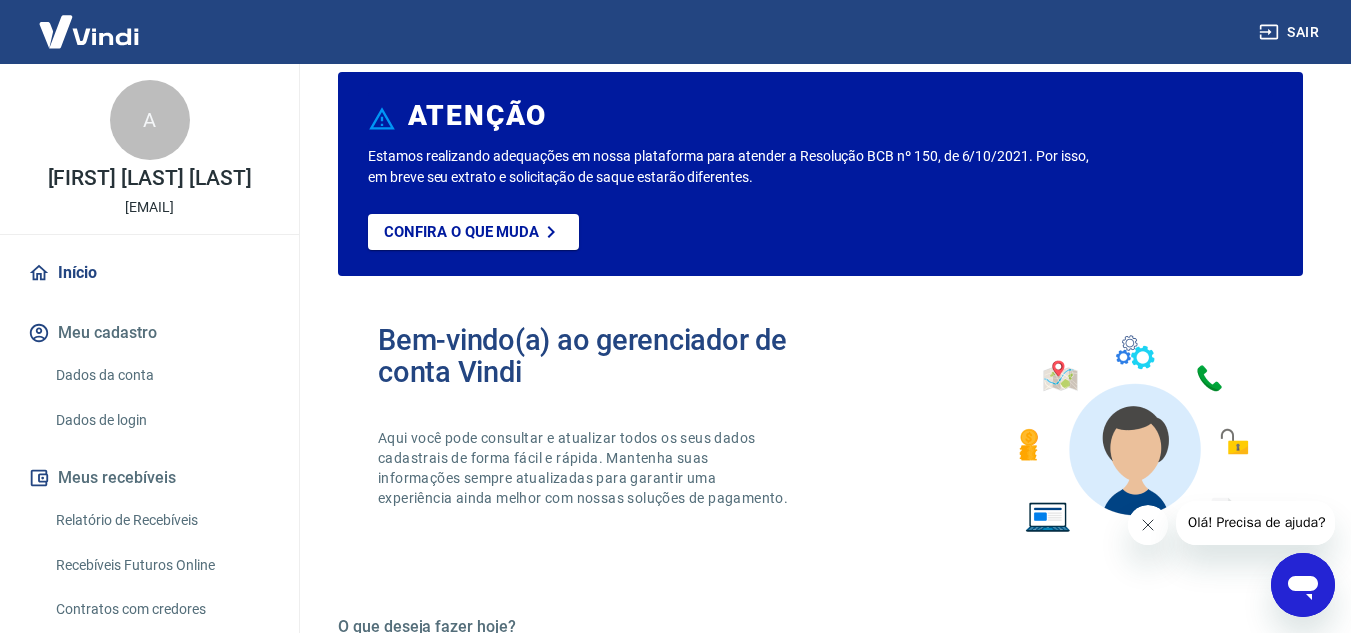scroll, scrollTop: 0, scrollLeft: 0, axis: both 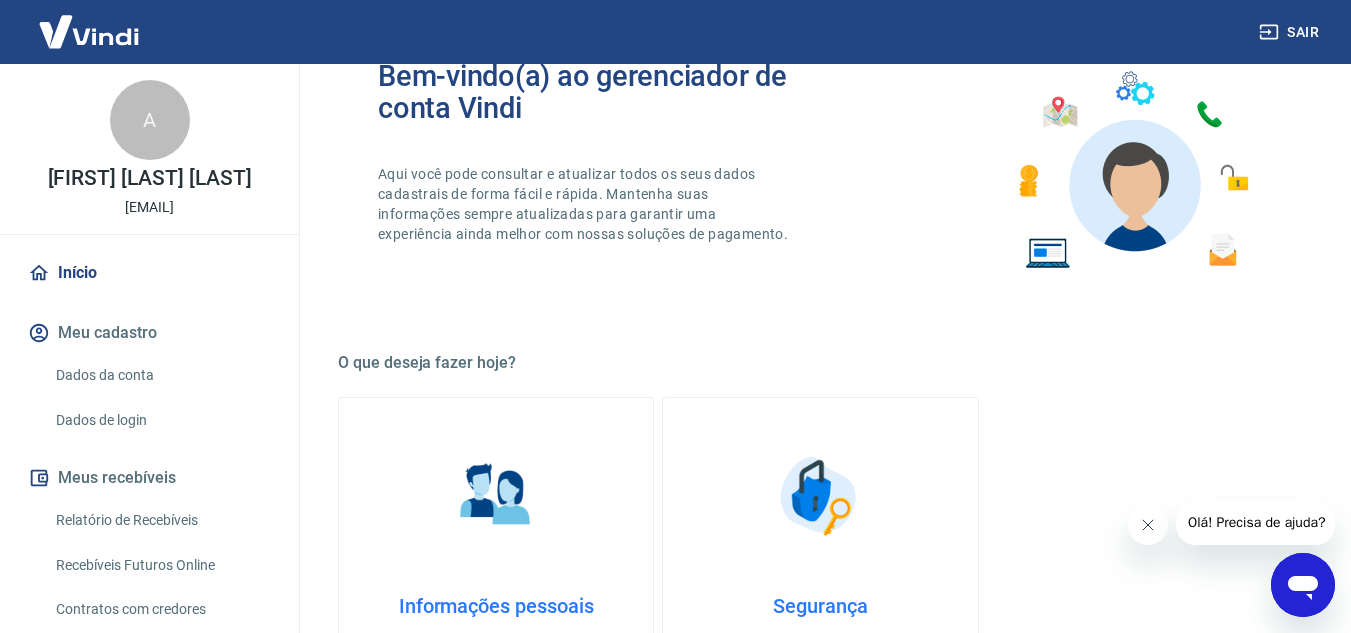 click at bounding box center [89, 31] 